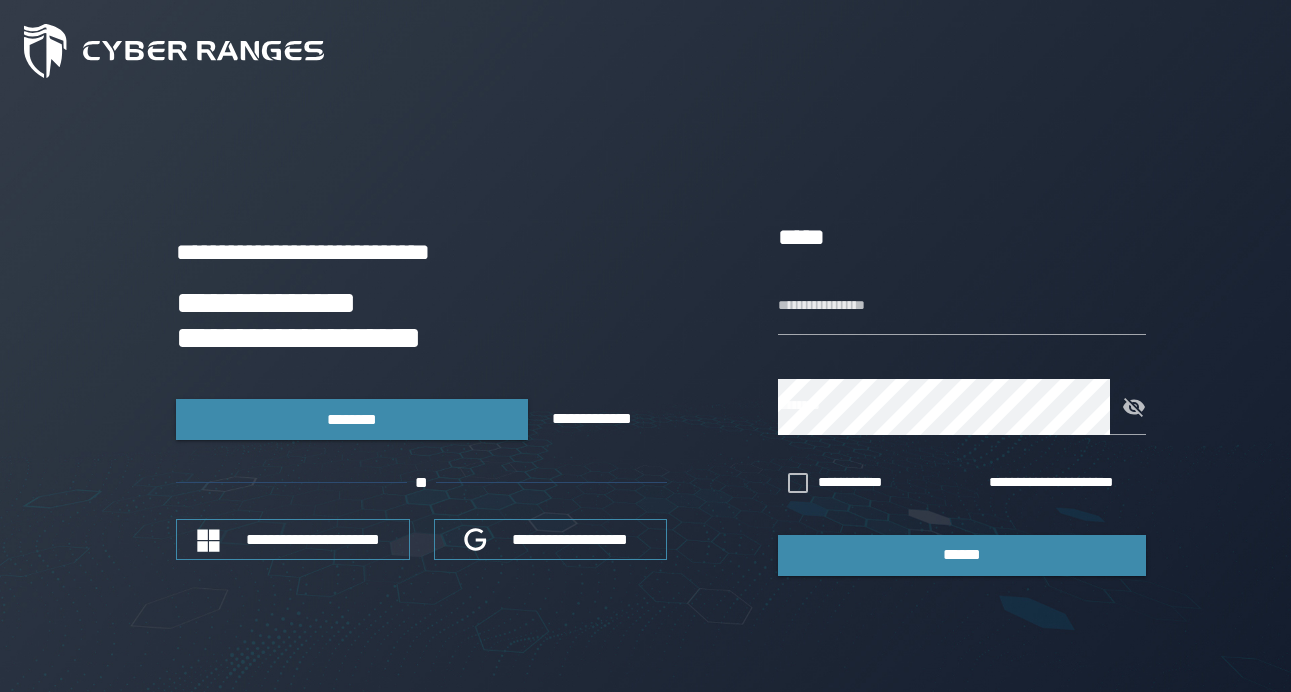 scroll, scrollTop: 0, scrollLeft: 0, axis: both 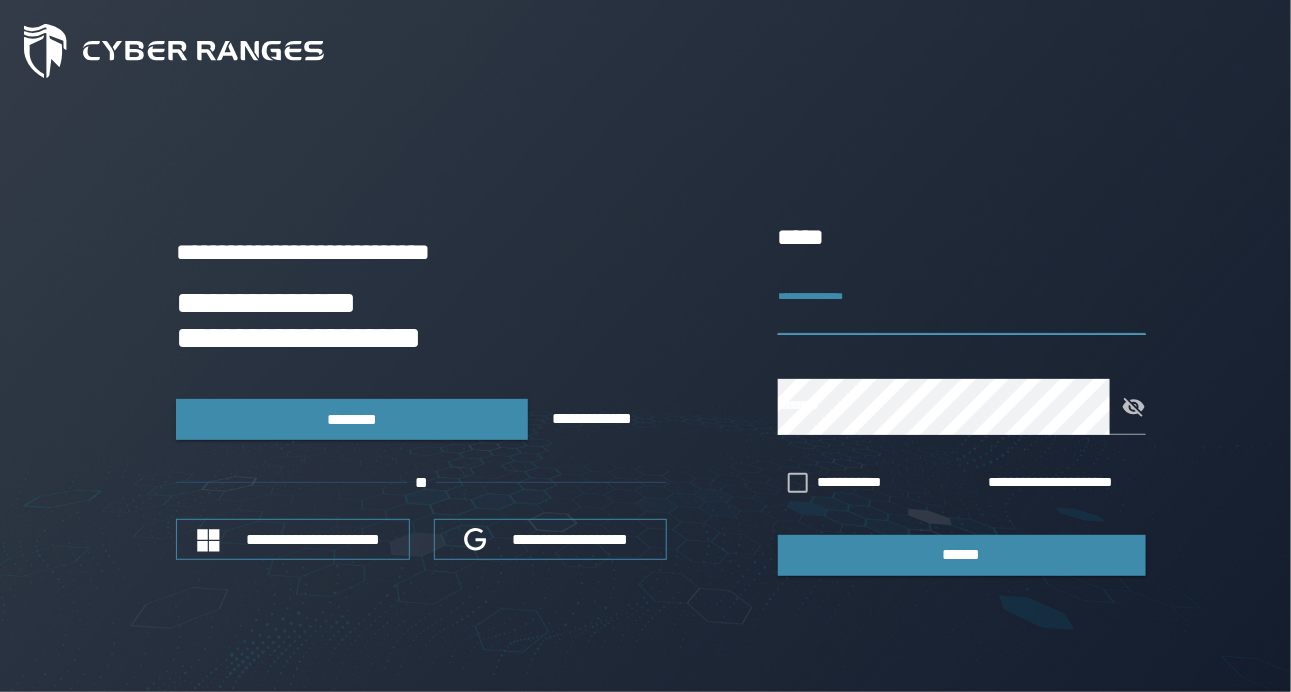 click on "**********" at bounding box center [962, 307] 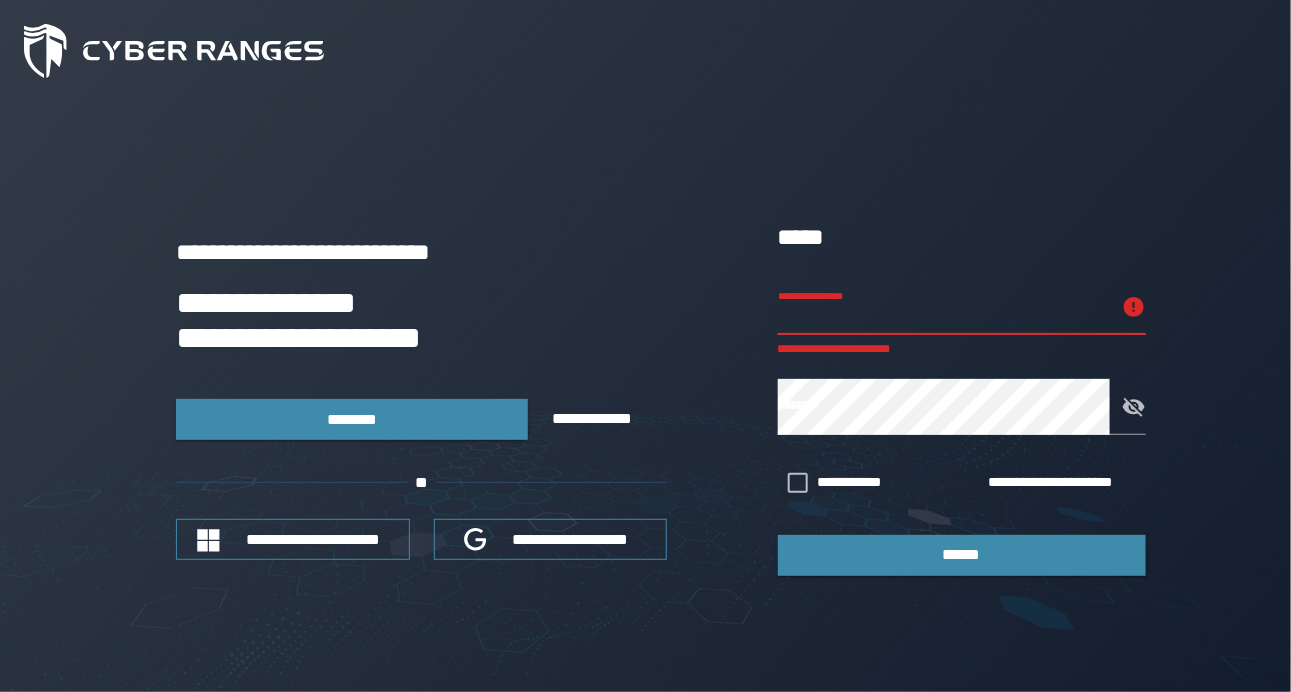 type on "*********" 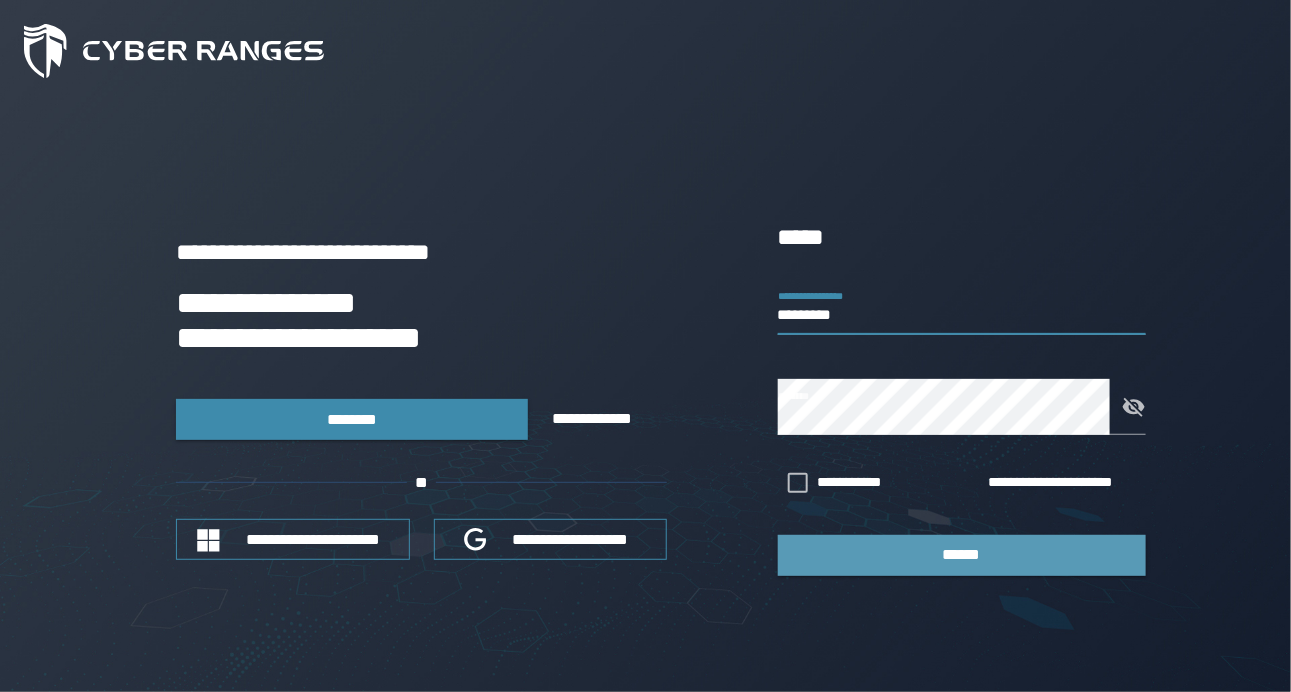 click on "******" at bounding box center [962, 554] 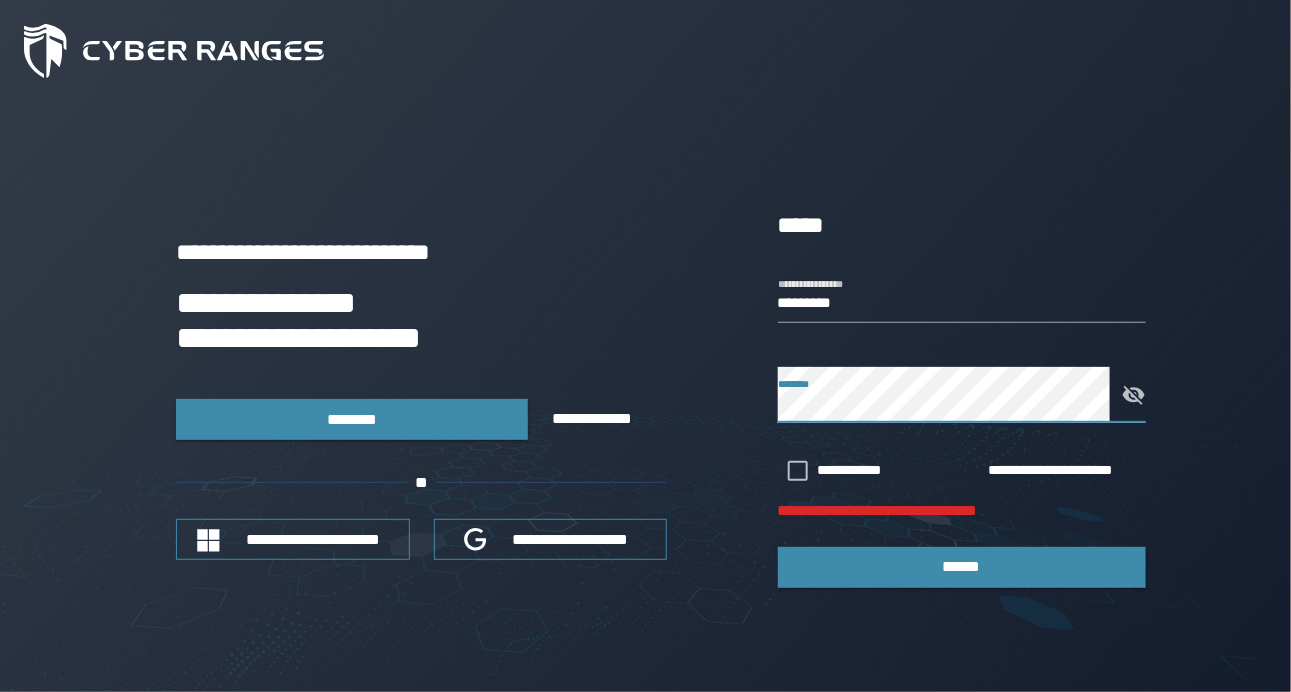 click 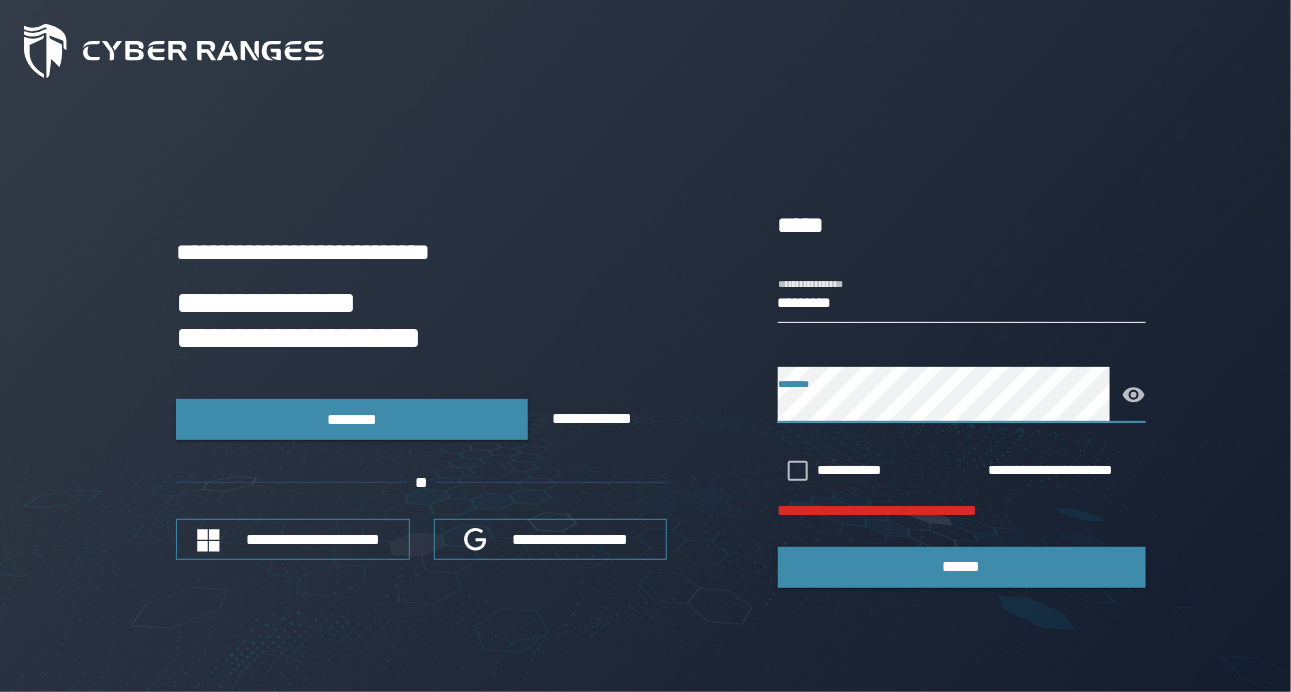 click on "*********" at bounding box center [962, 295] 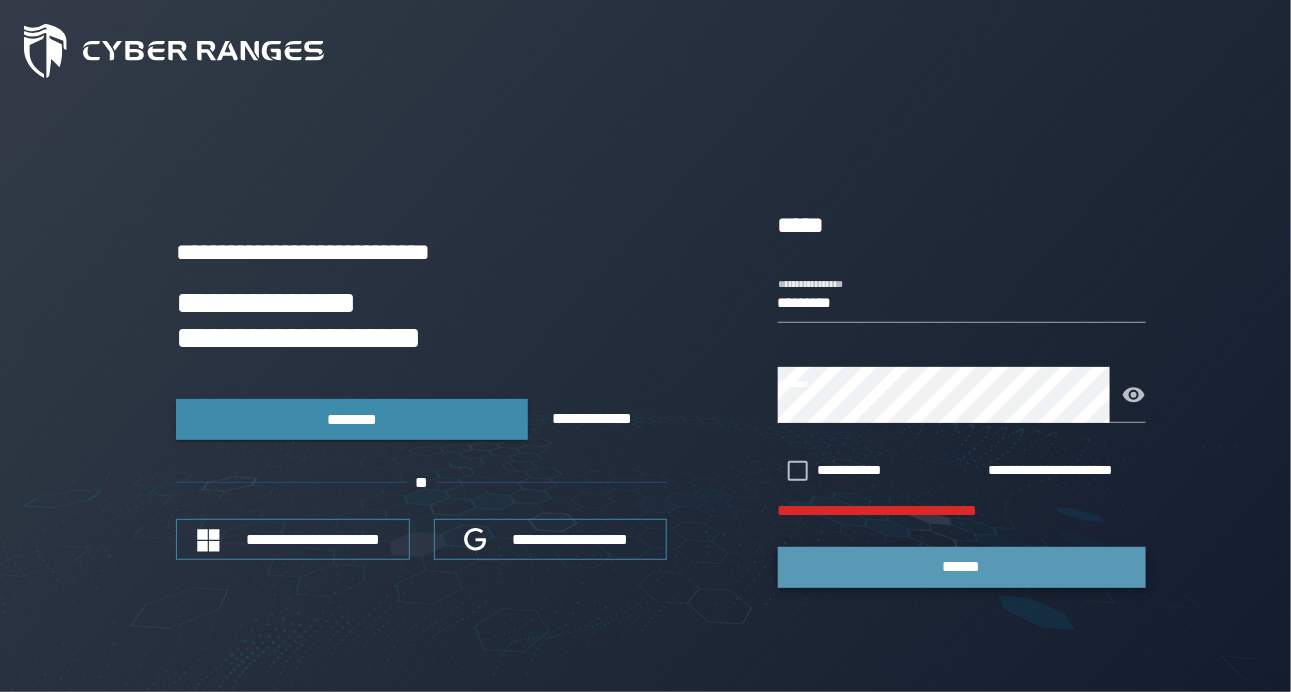 click on "******" at bounding box center [962, 566] 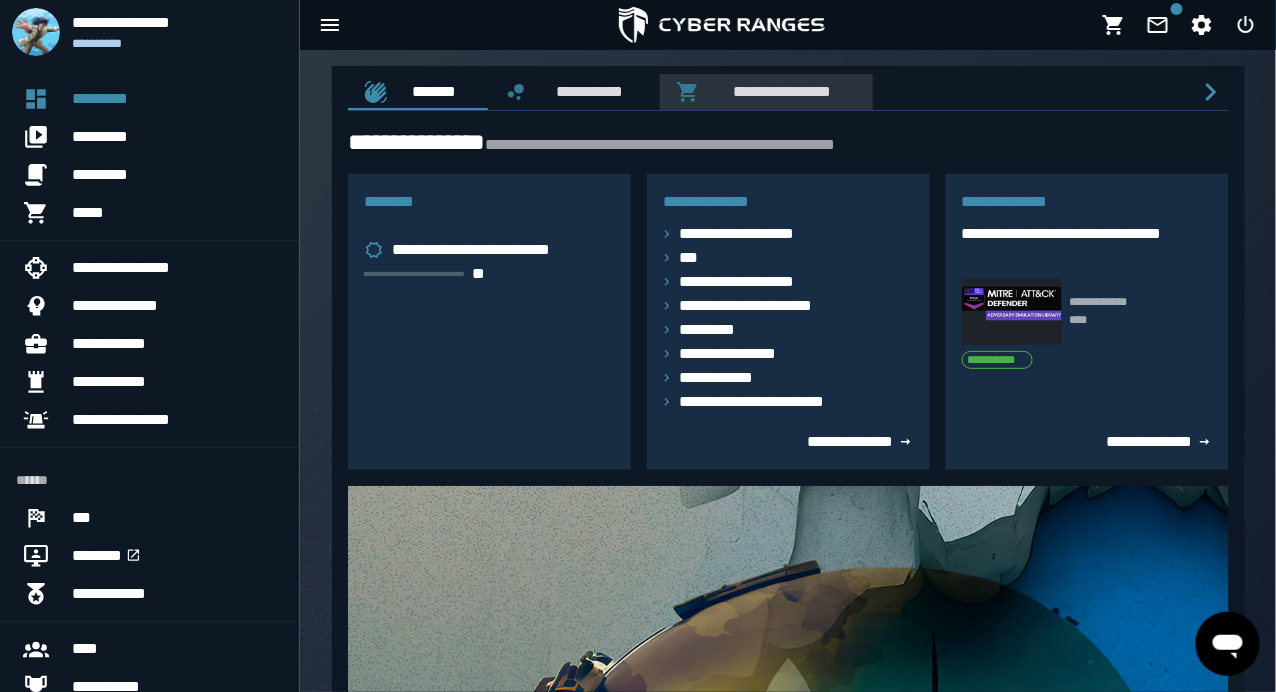 scroll, scrollTop: 0, scrollLeft: 0, axis: both 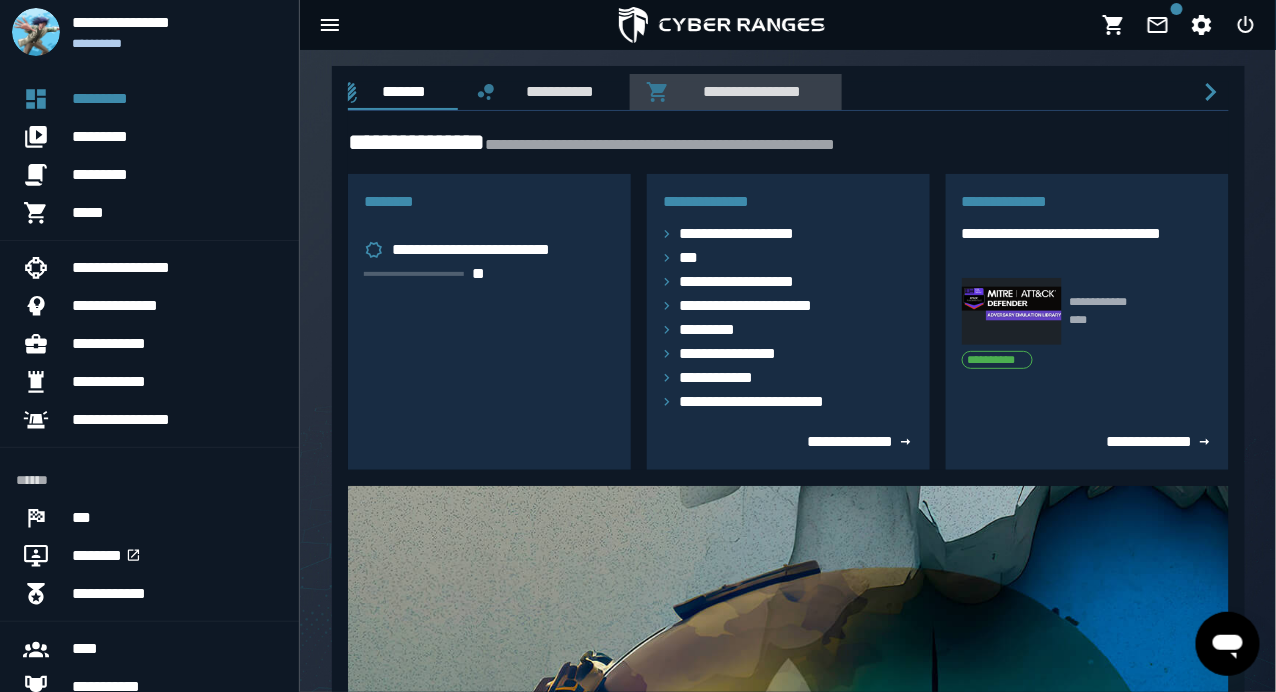 click on "**********" at bounding box center [748, 91] 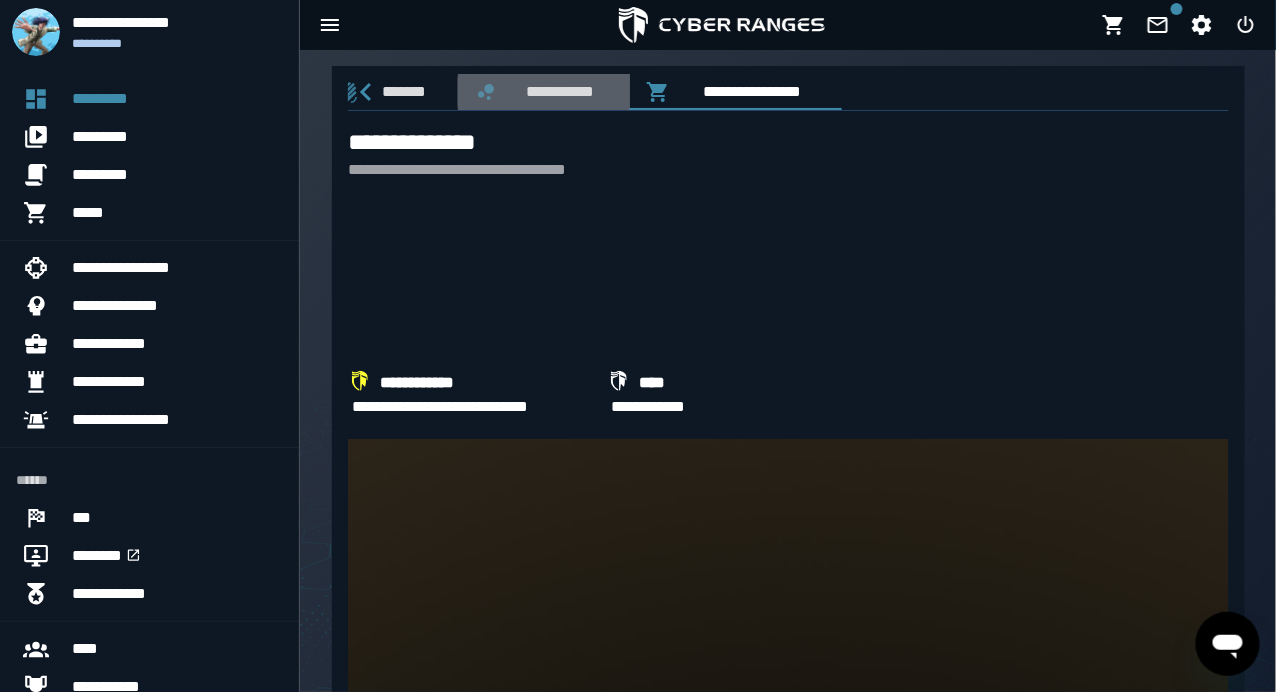 click on "**********" at bounding box center [556, 91] 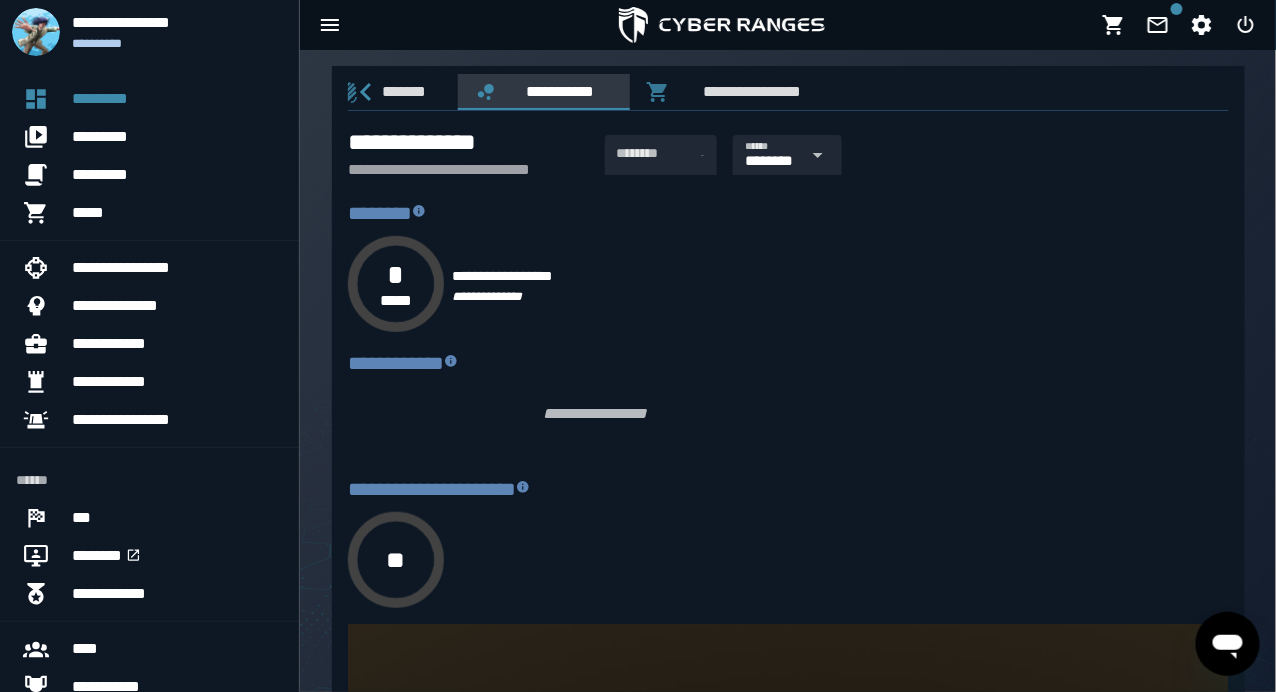 type on "****" 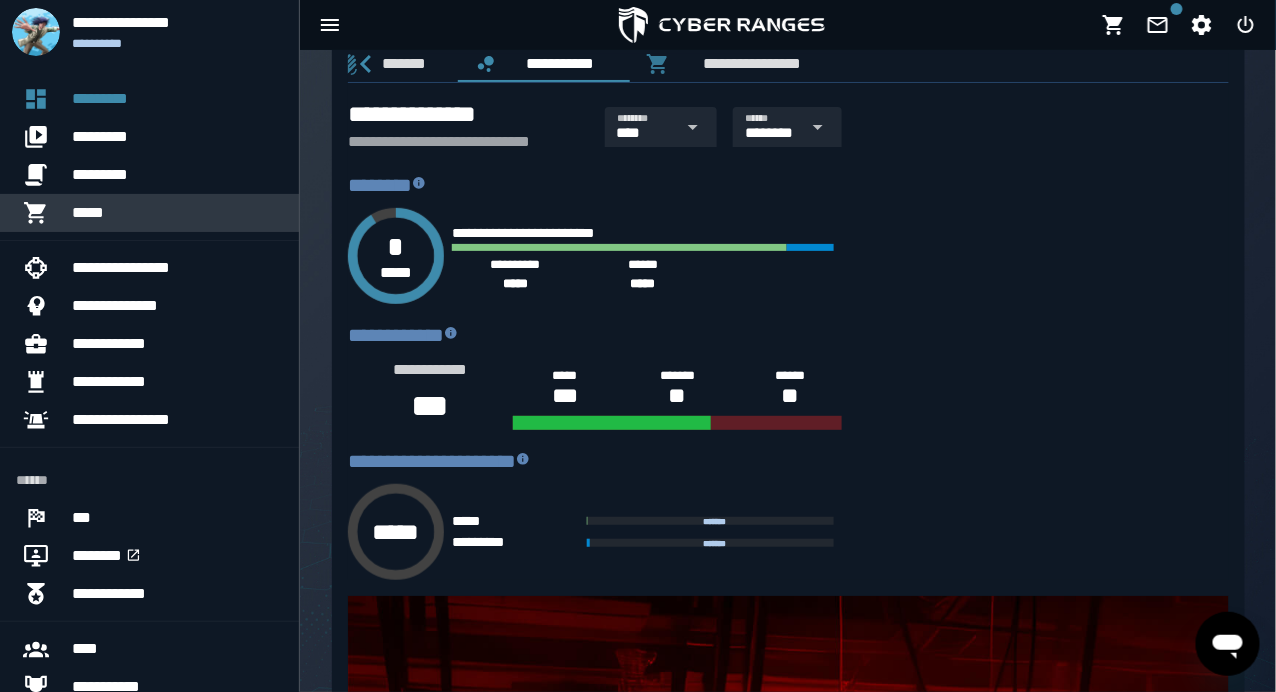 scroll, scrollTop: 25, scrollLeft: 0, axis: vertical 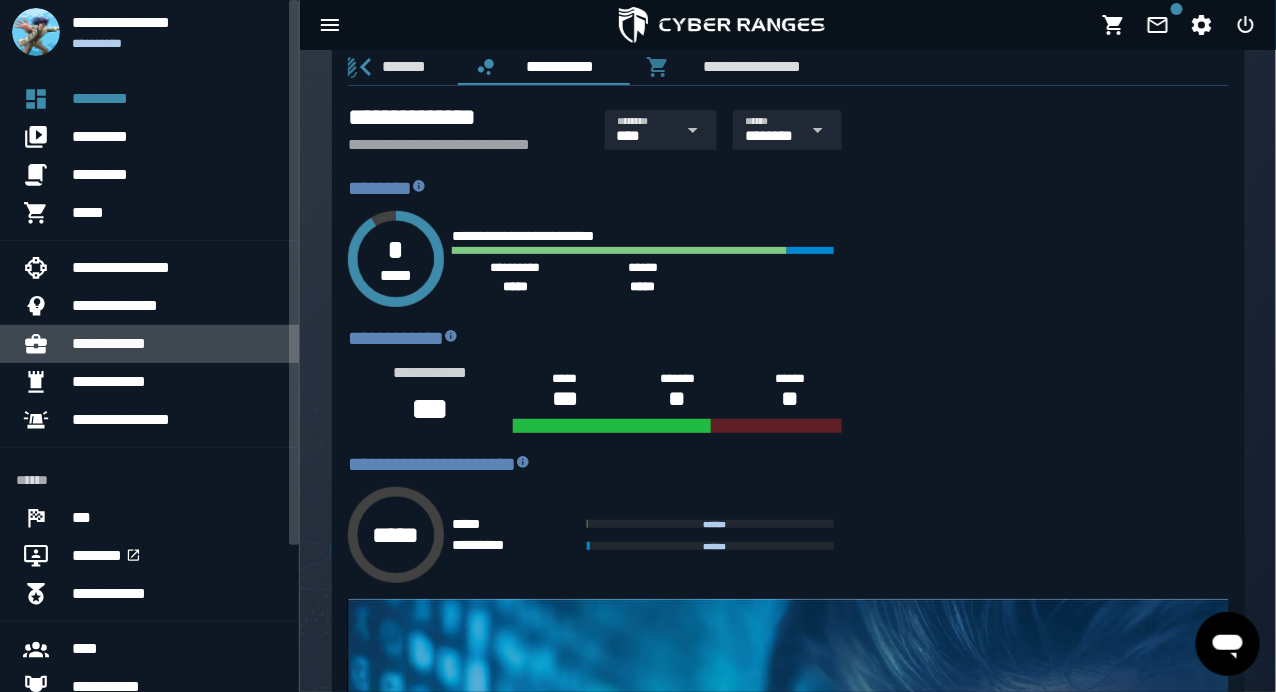 click on "**********" at bounding box center [177, 344] 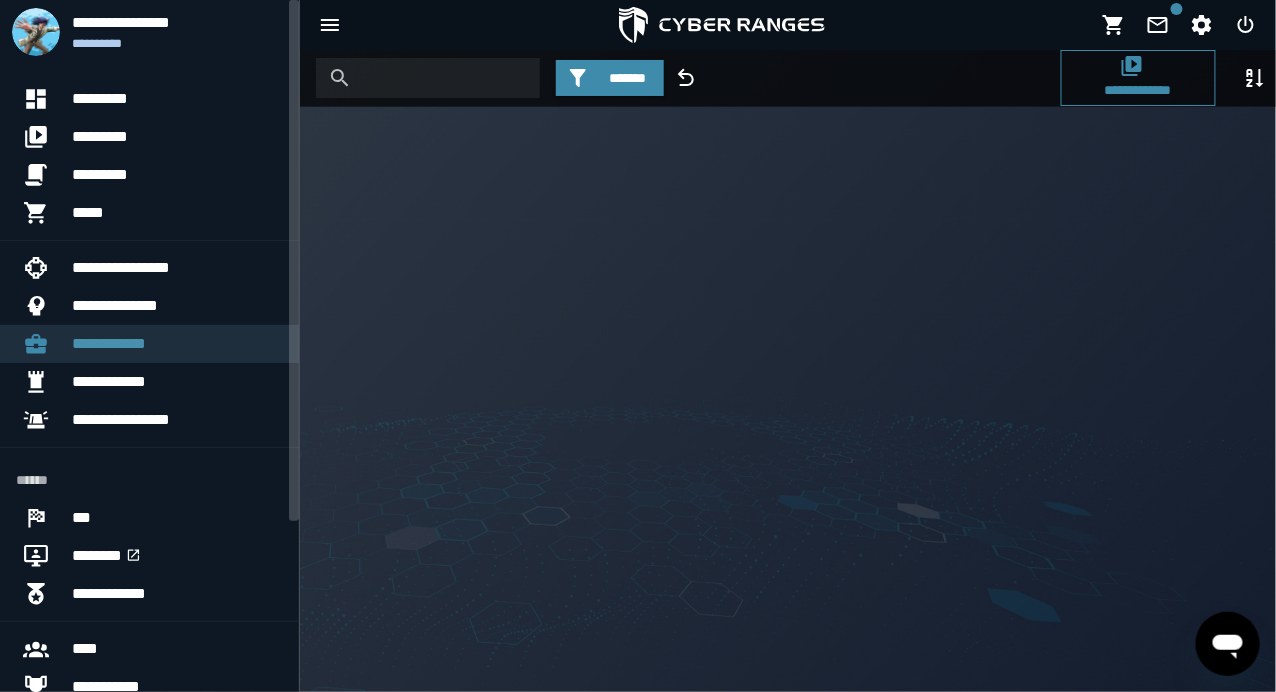 scroll, scrollTop: 0, scrollLeft: 0, axis: both 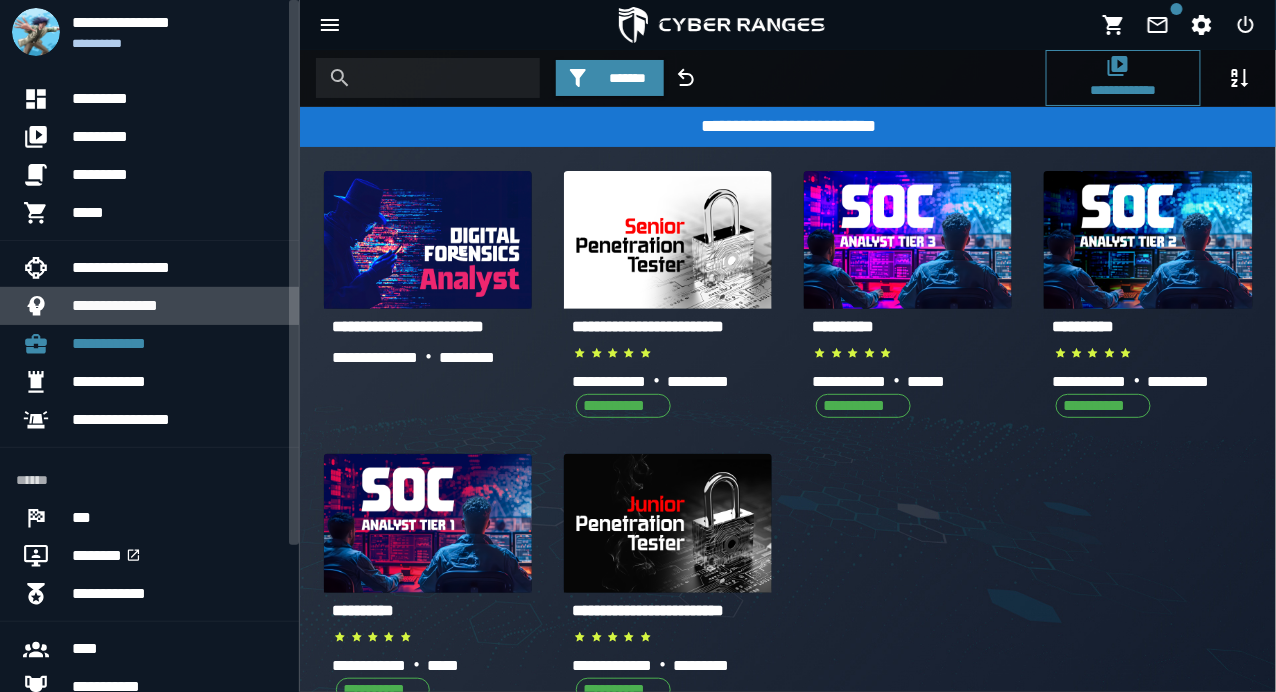 click on "**********" at bounding box center (177, 306) 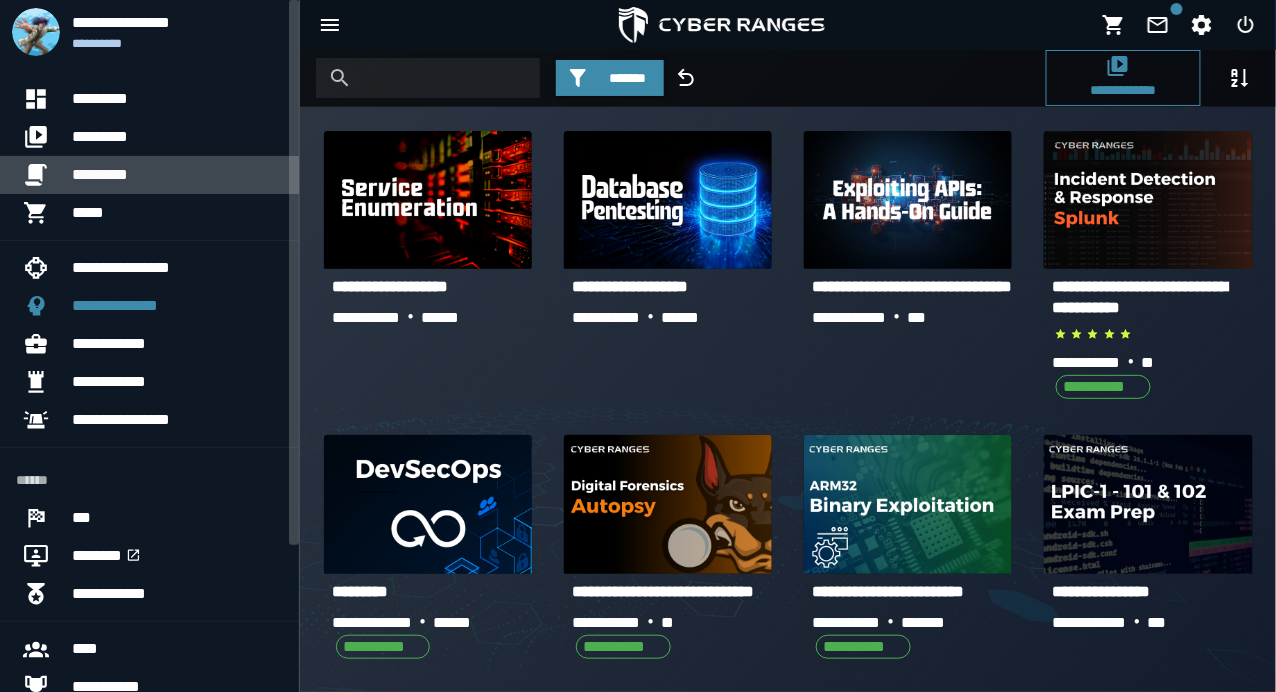 click on "*********" at bounding box center (177, 175) 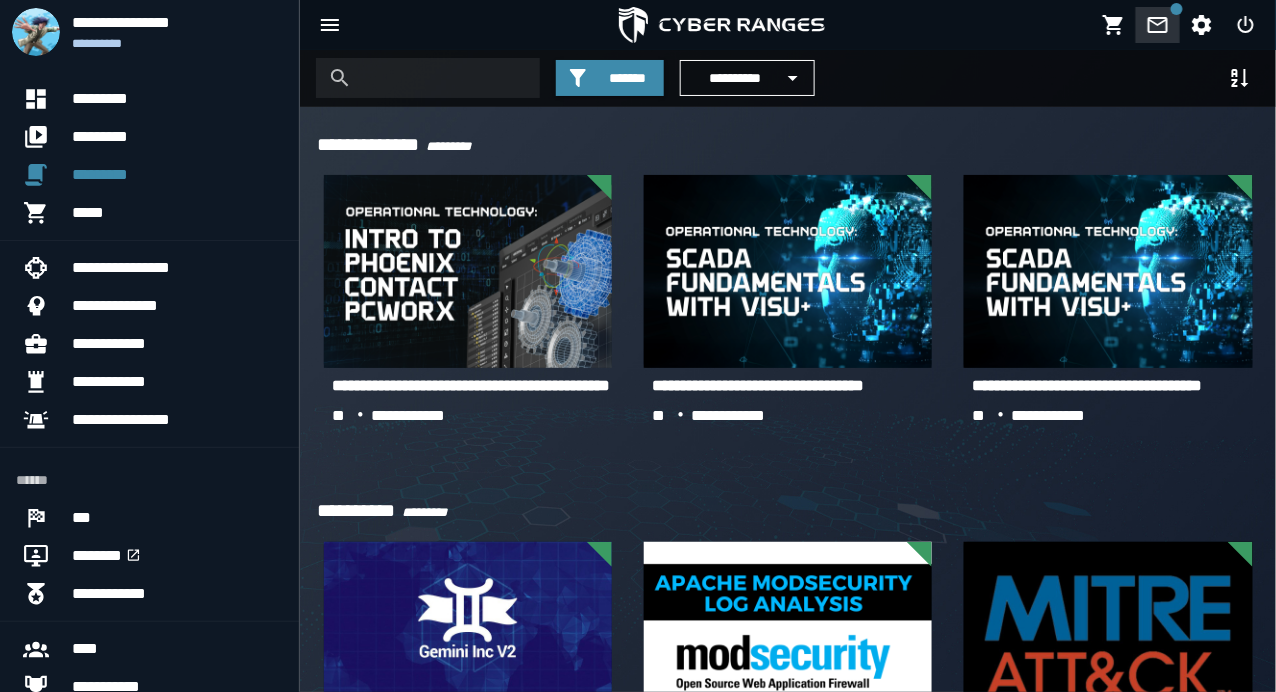 click 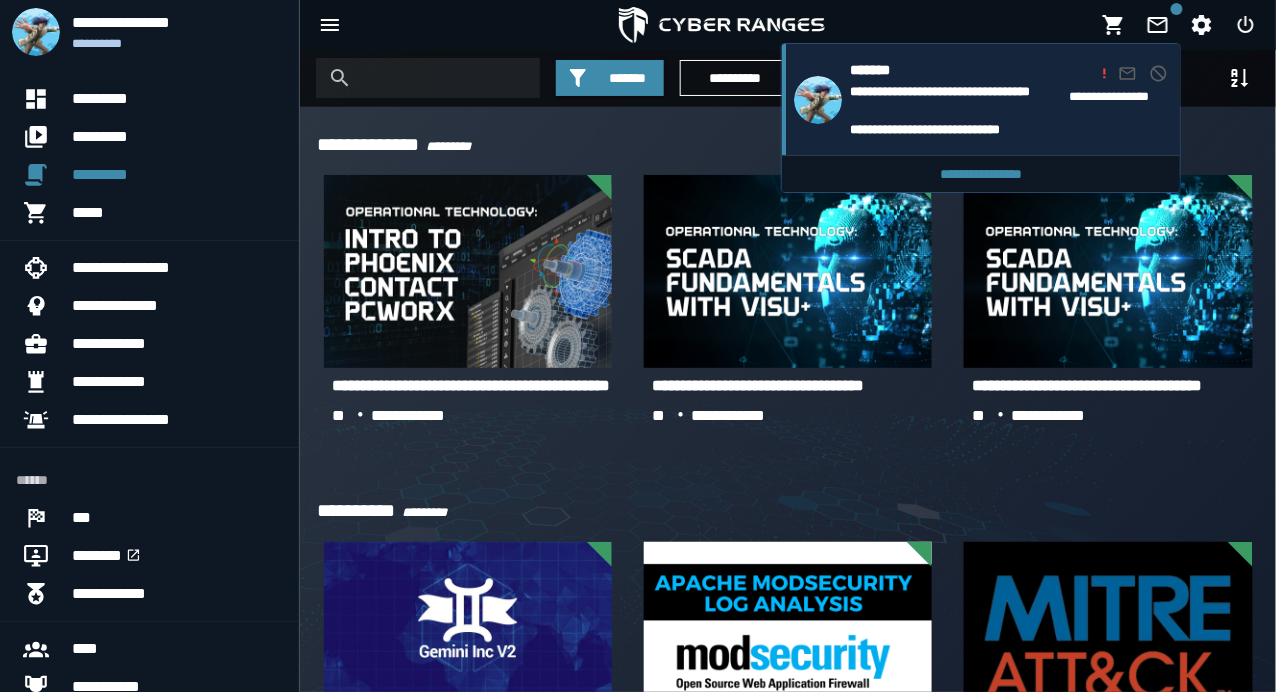 click on "**********" at bounding box center [956, 101] 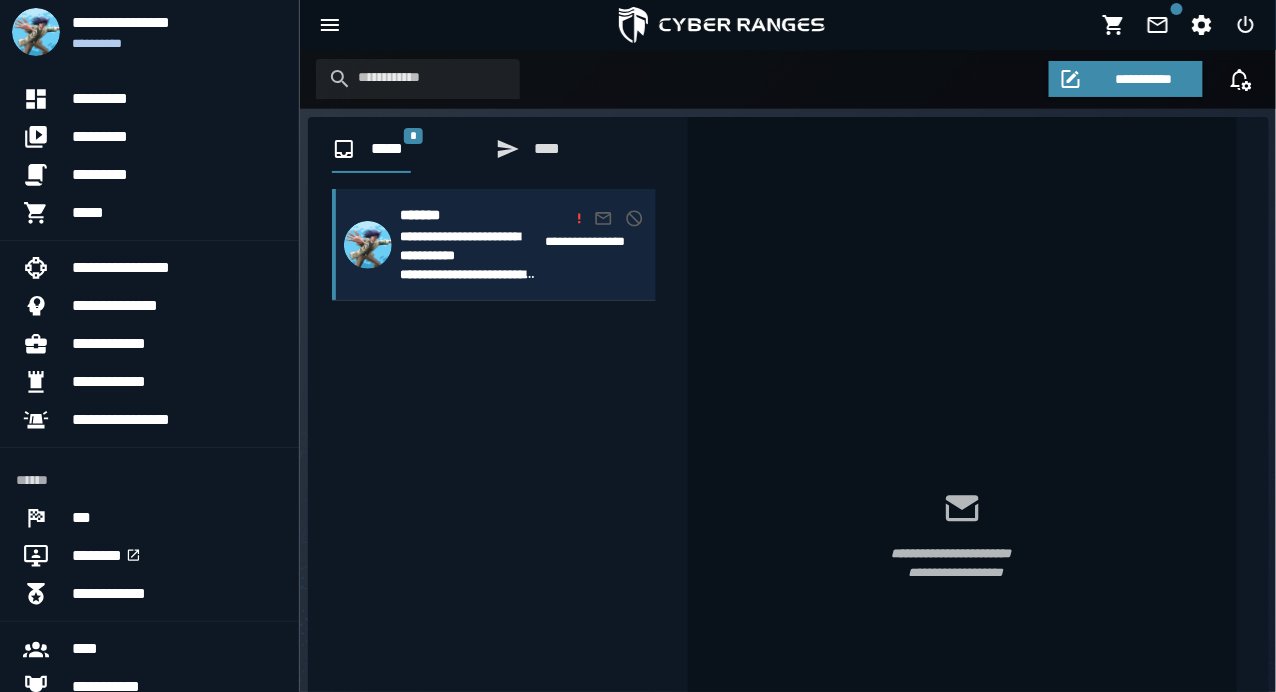 click on "**********" at bounding box center [469, 245] 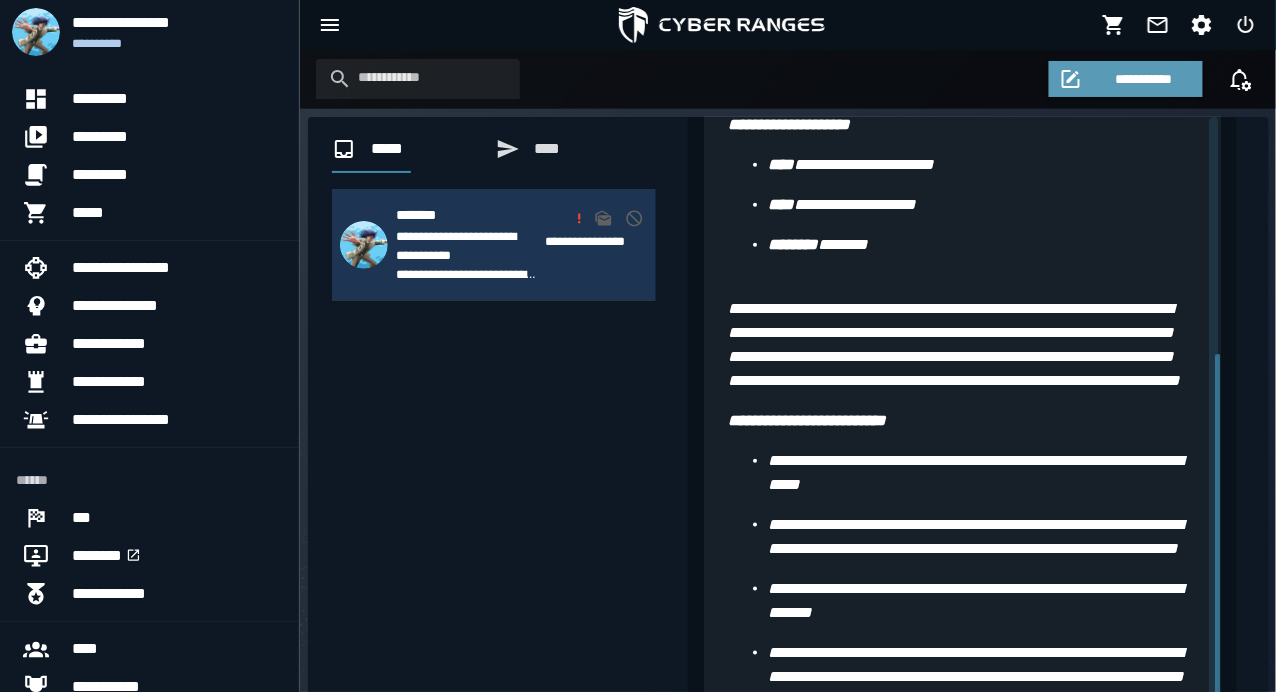 scroll, scrollTop: 416, scrollLeft: 0, axis: vertical 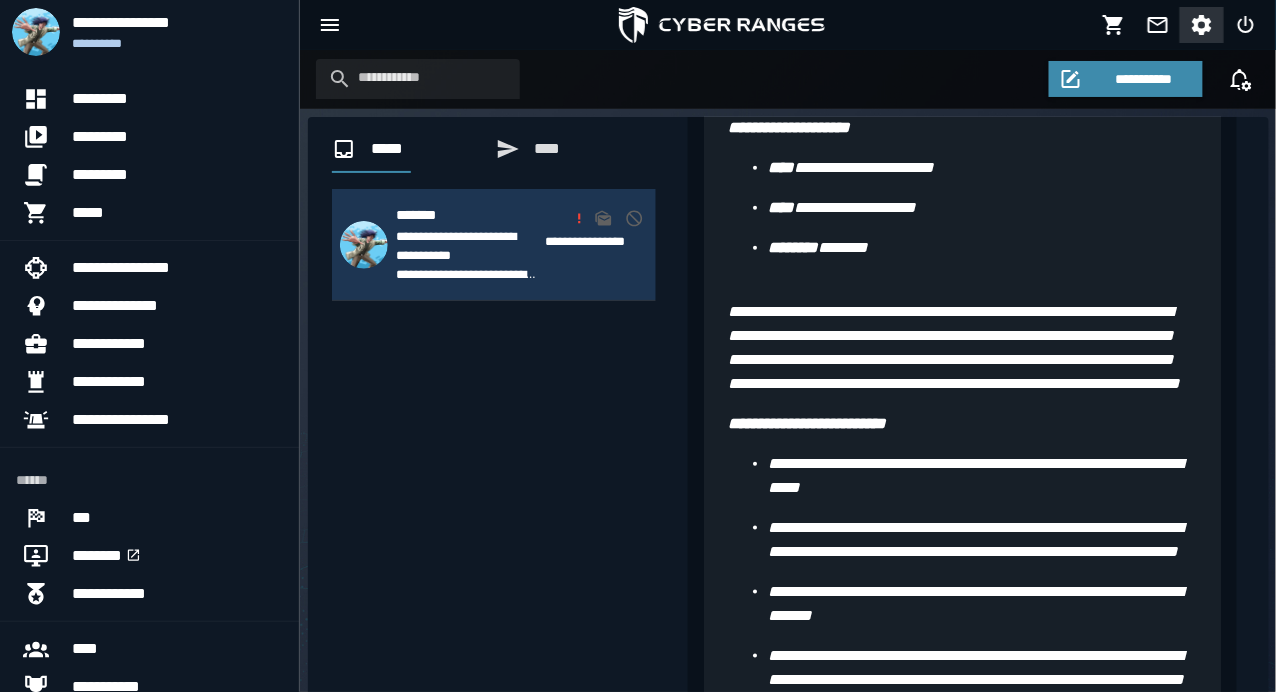 click 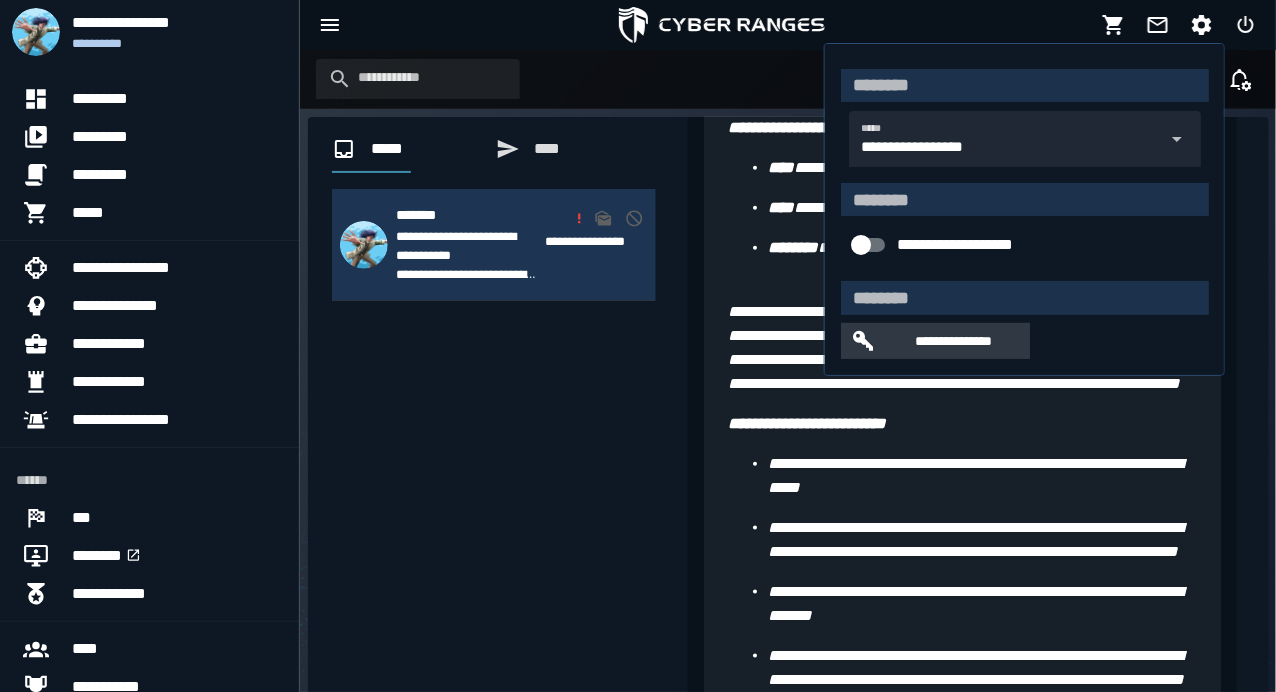 click on "**********" at bounding box center [953, 341] 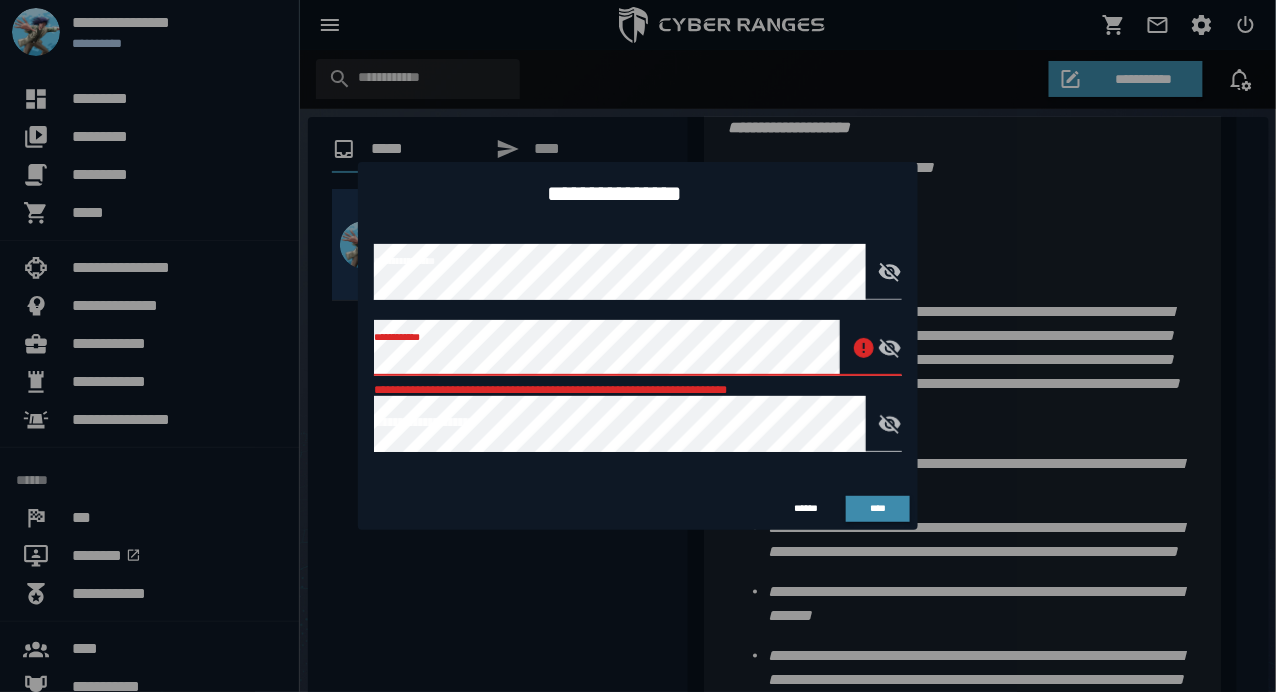 type on "*********" 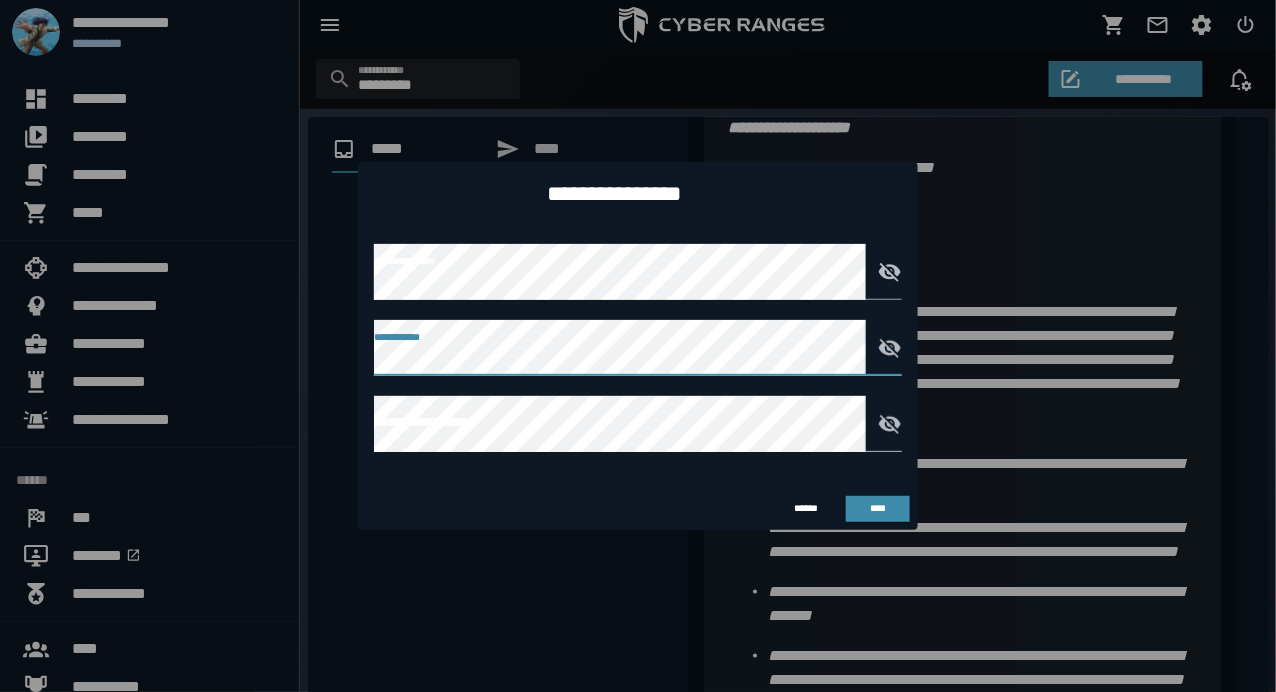 click 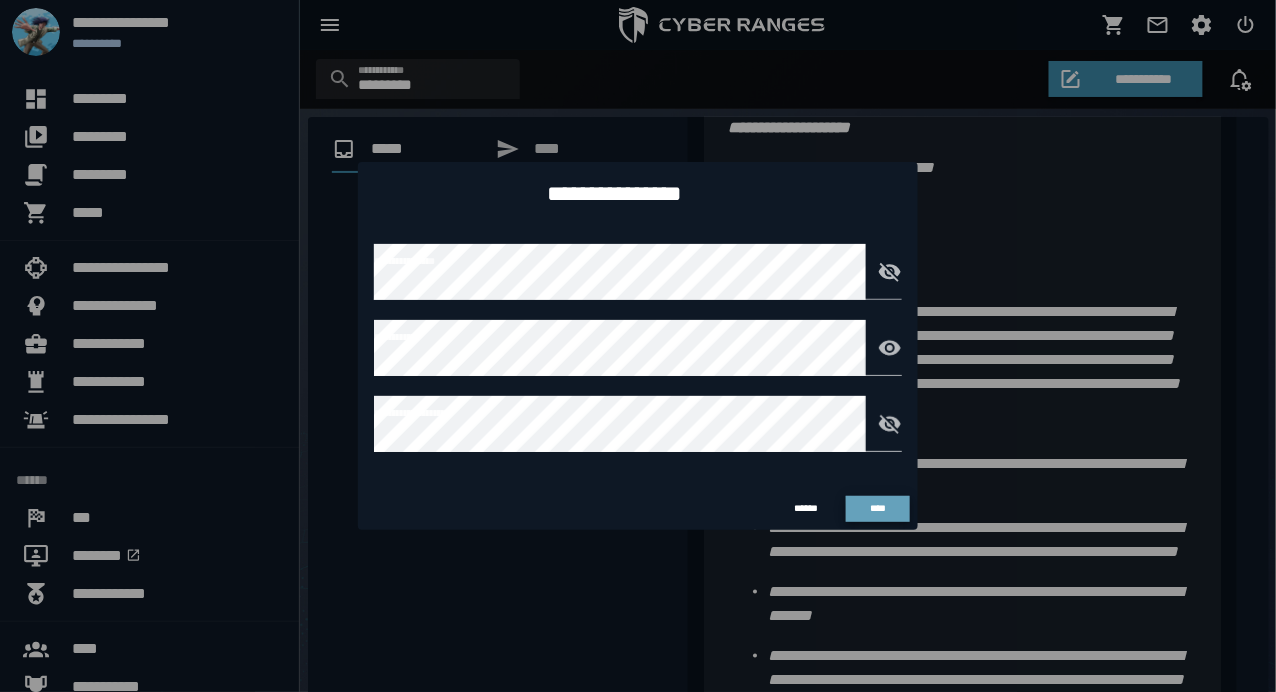 click on "****" at bounding box center (878, 508) 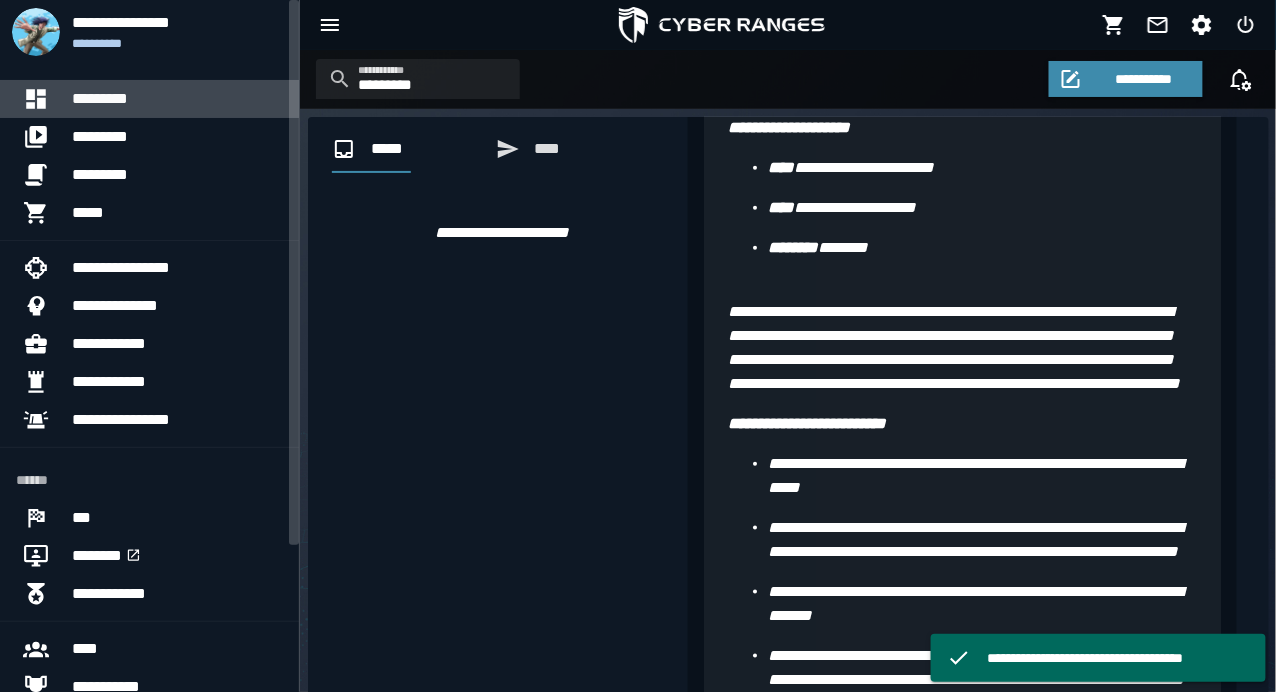 click on "*********" at bounding box center [177, 99] 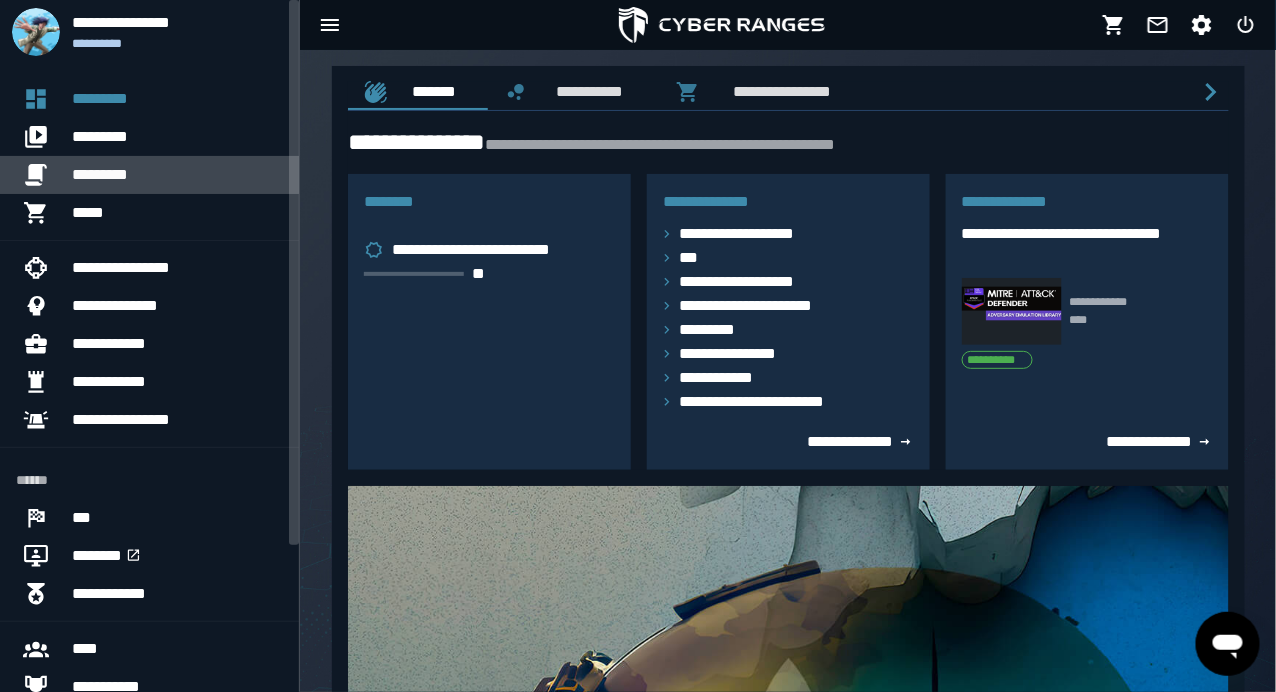 click on "*********" at bounding box center [177, 175] 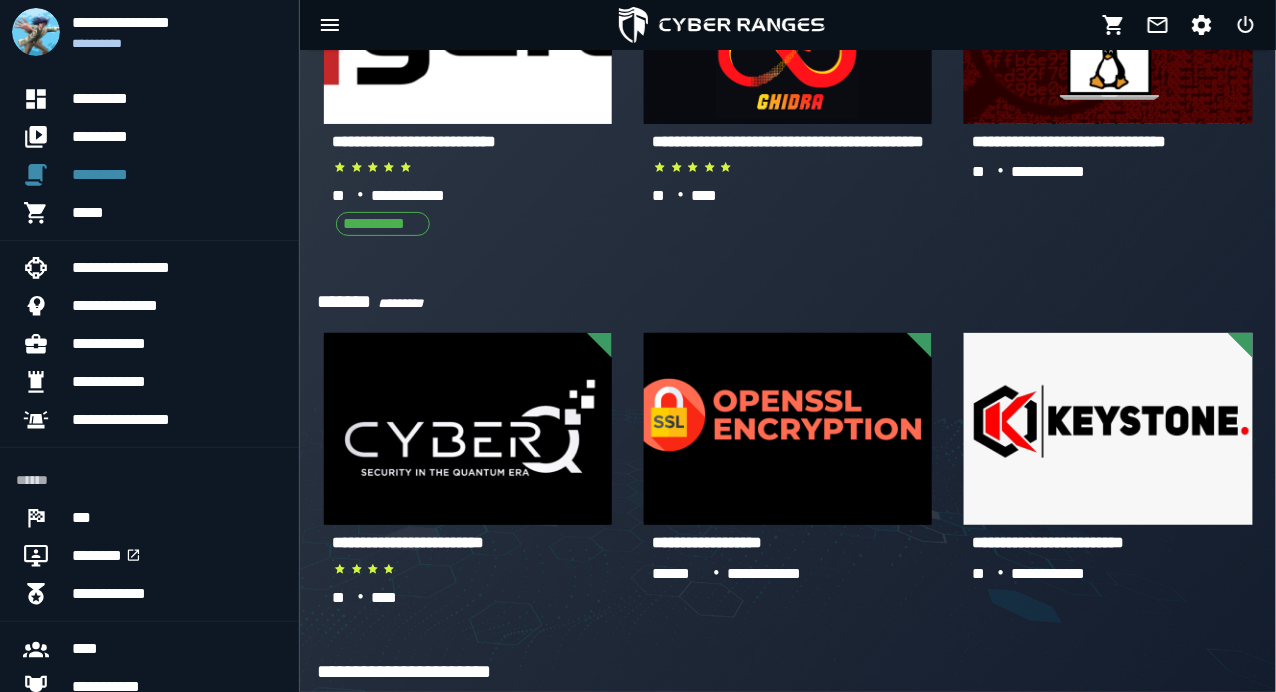 scroll, scrollTop: 4881, scrollLeft: 0, axis: vertical 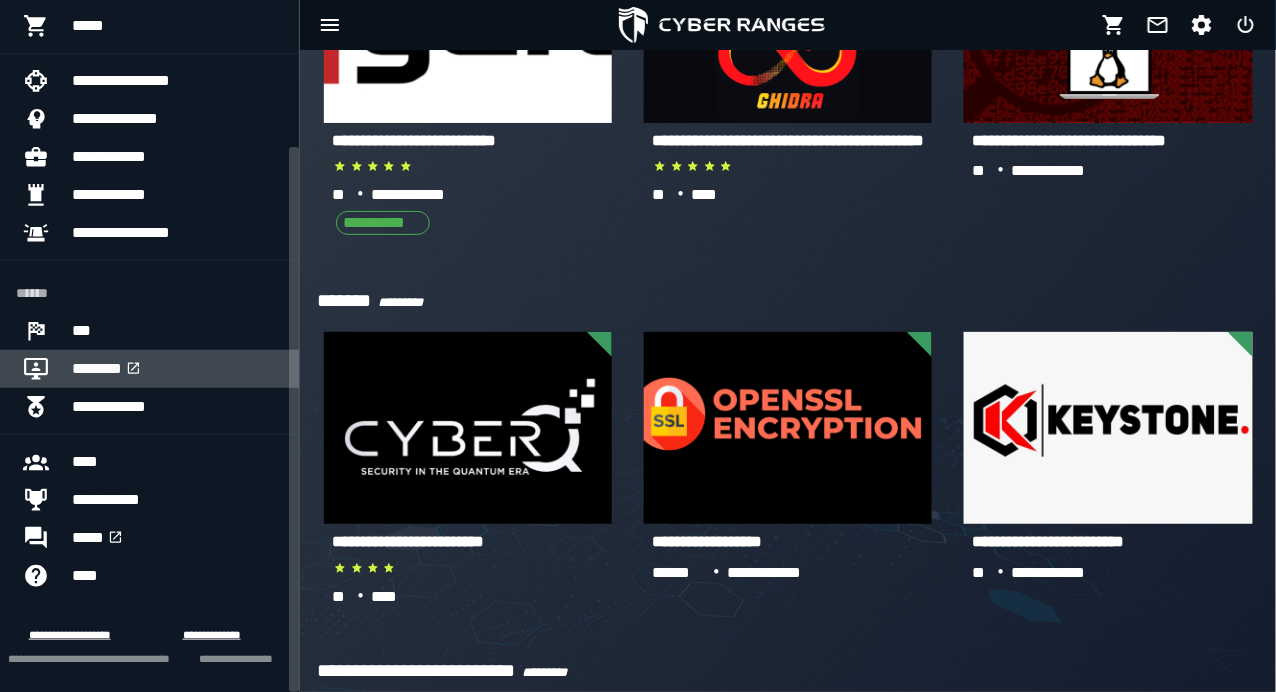 click on "********" at bounding box center [177, 369] 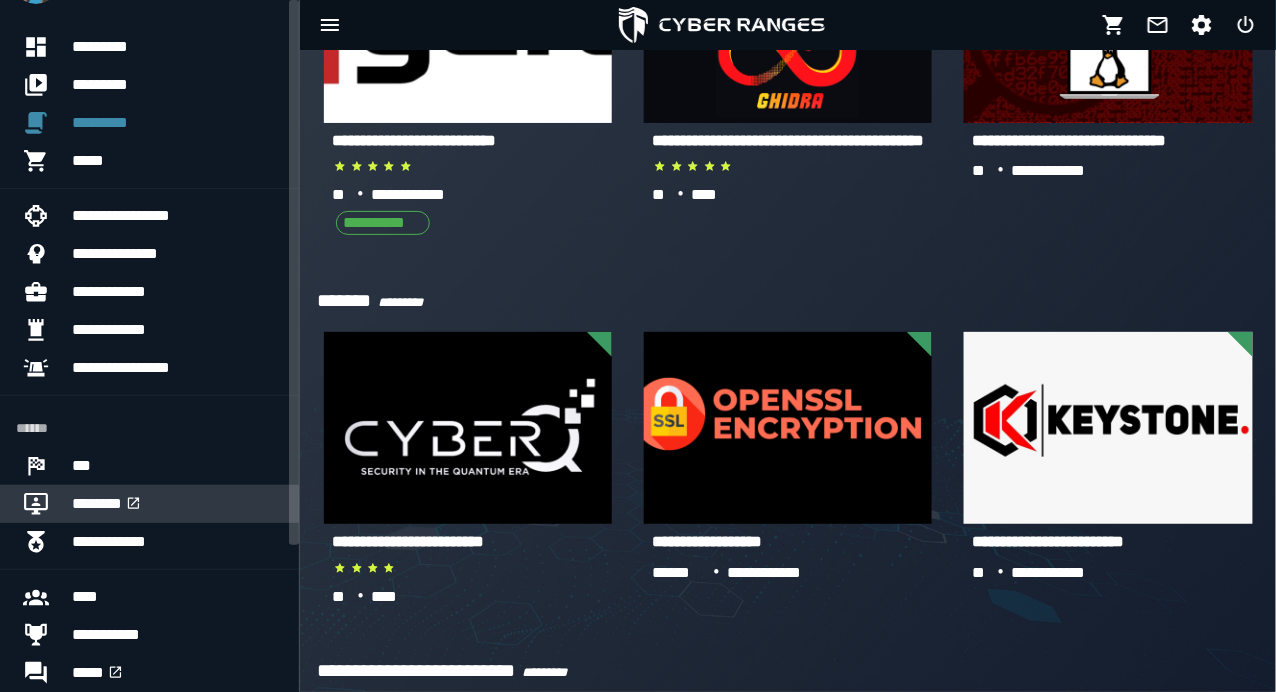 scroll, scrollTop: 0, scrollLeft: 0, axis: both 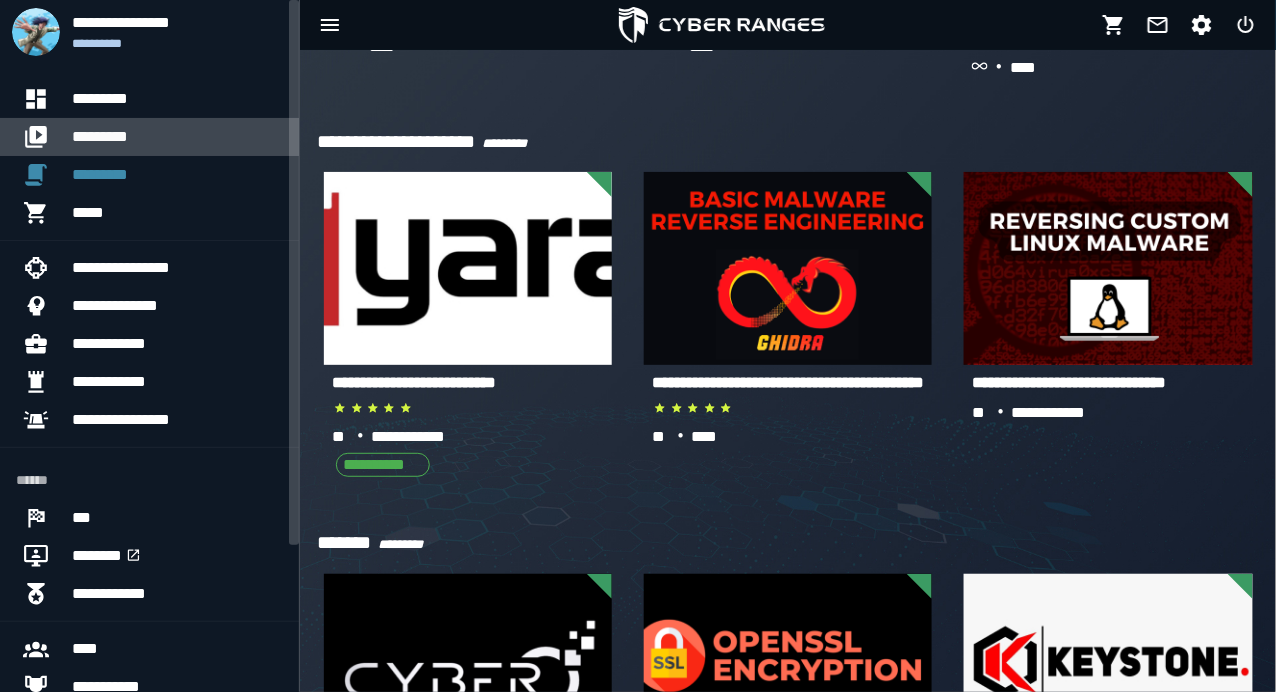 click on "*********" at bounding box center (177, 137) 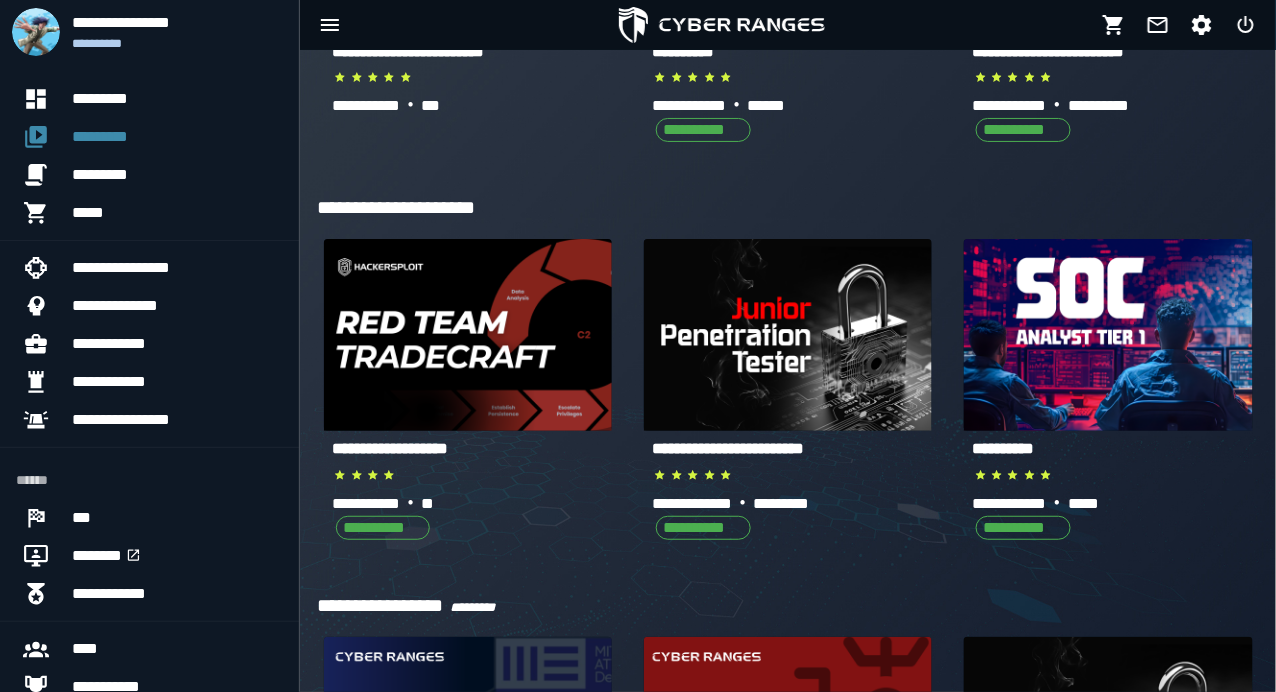 scroll, scrollTop: 336, scrollLeft: 0, axis: vertical 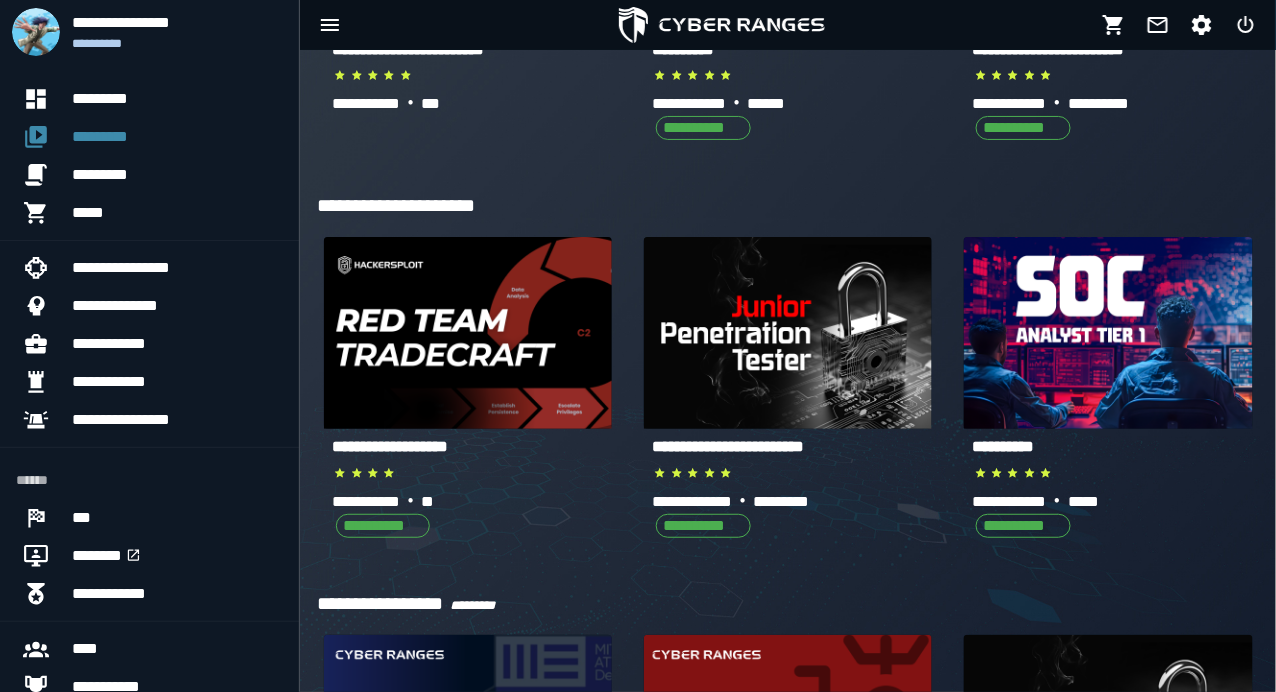 click on "**********" at bounding box center (728, 446) 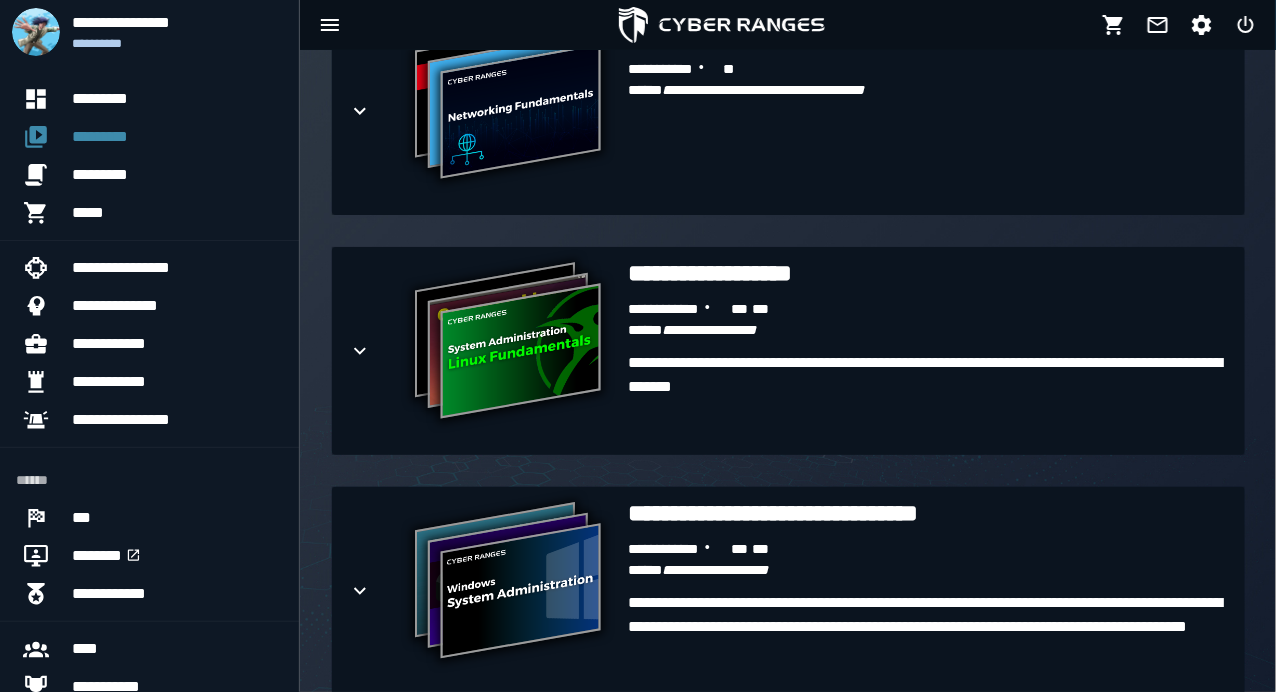 scroll, scrollTop: 856, scrollLeft: 0, axis: vertical 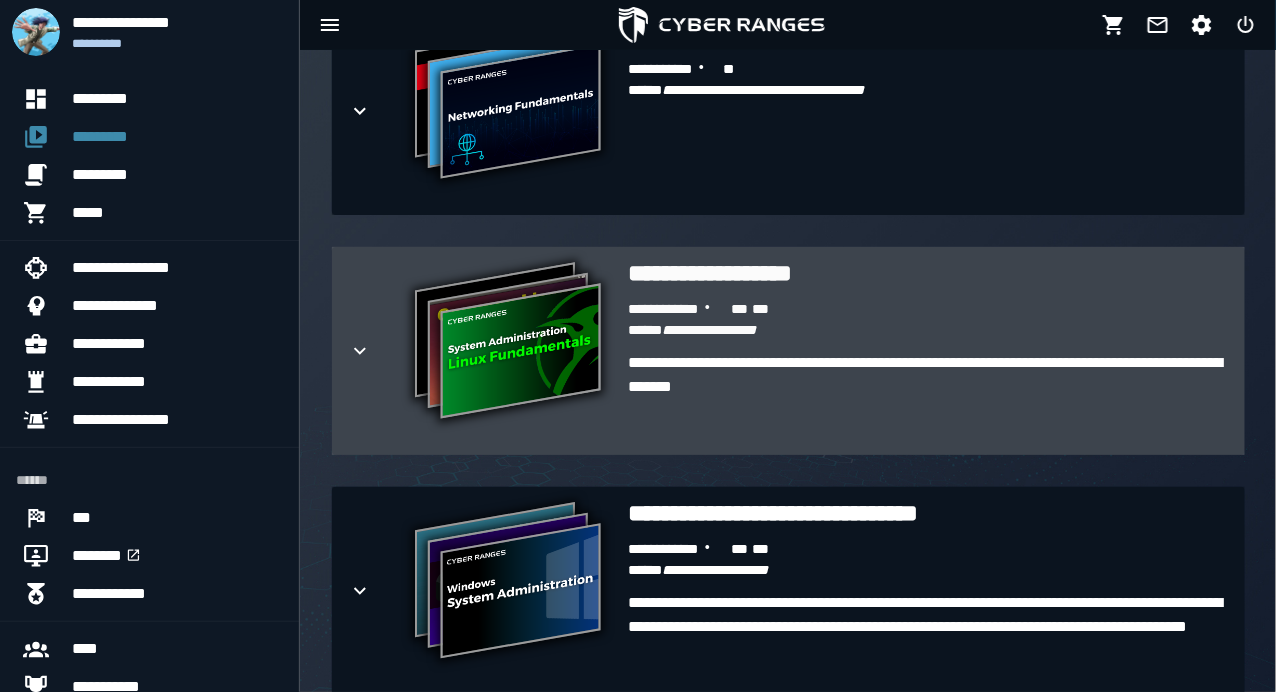 click on "**********" at bounding box center (928, 273) 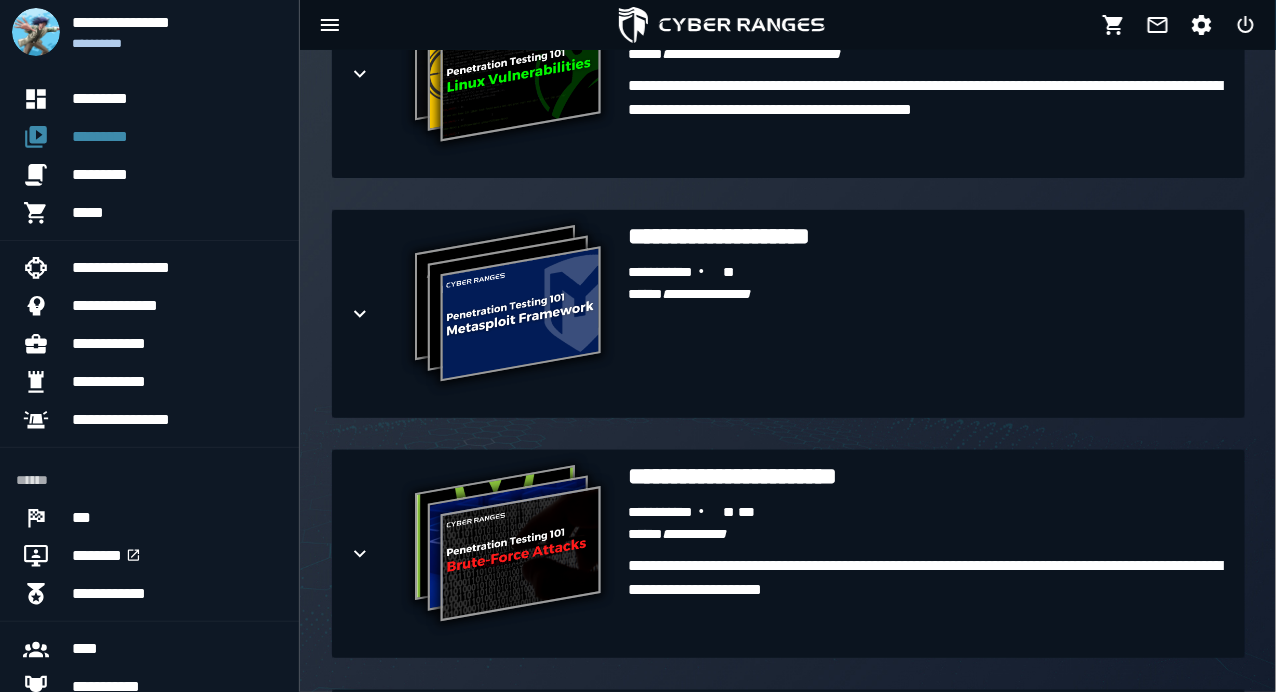 scroll, scrollTop: 4557, scrollLeft: 0, axis: vertical 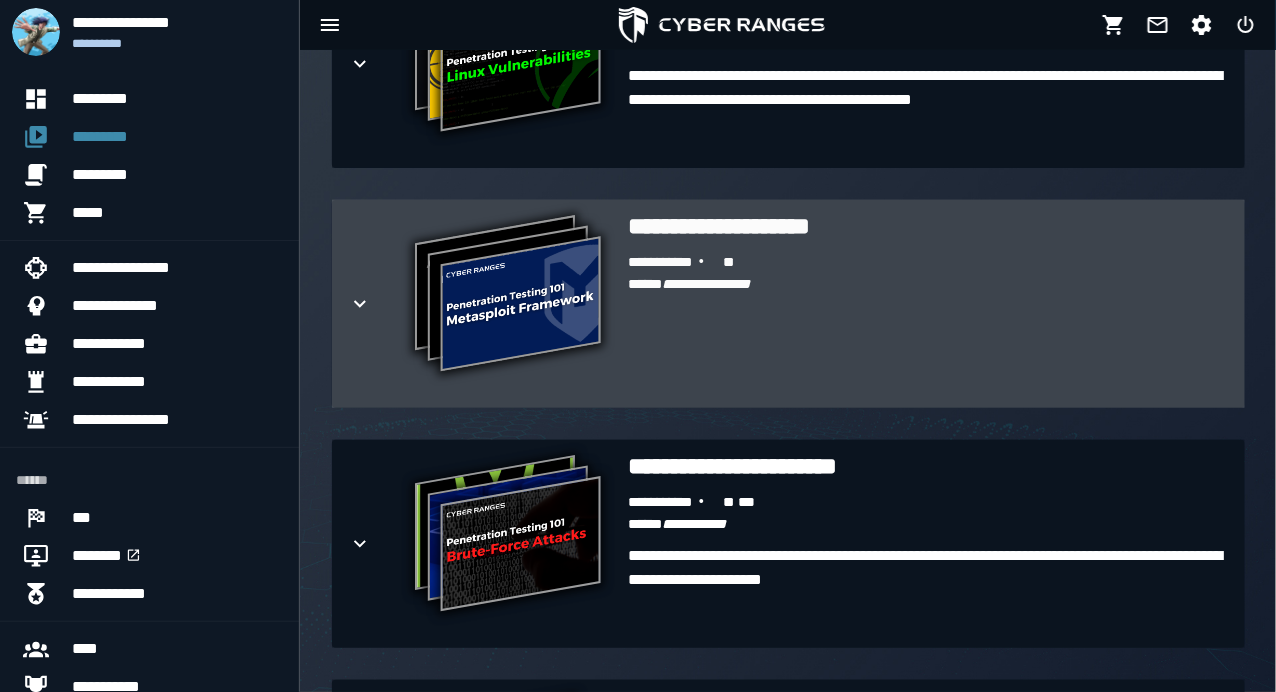 click on "**********" at bounding box center (928, 226) 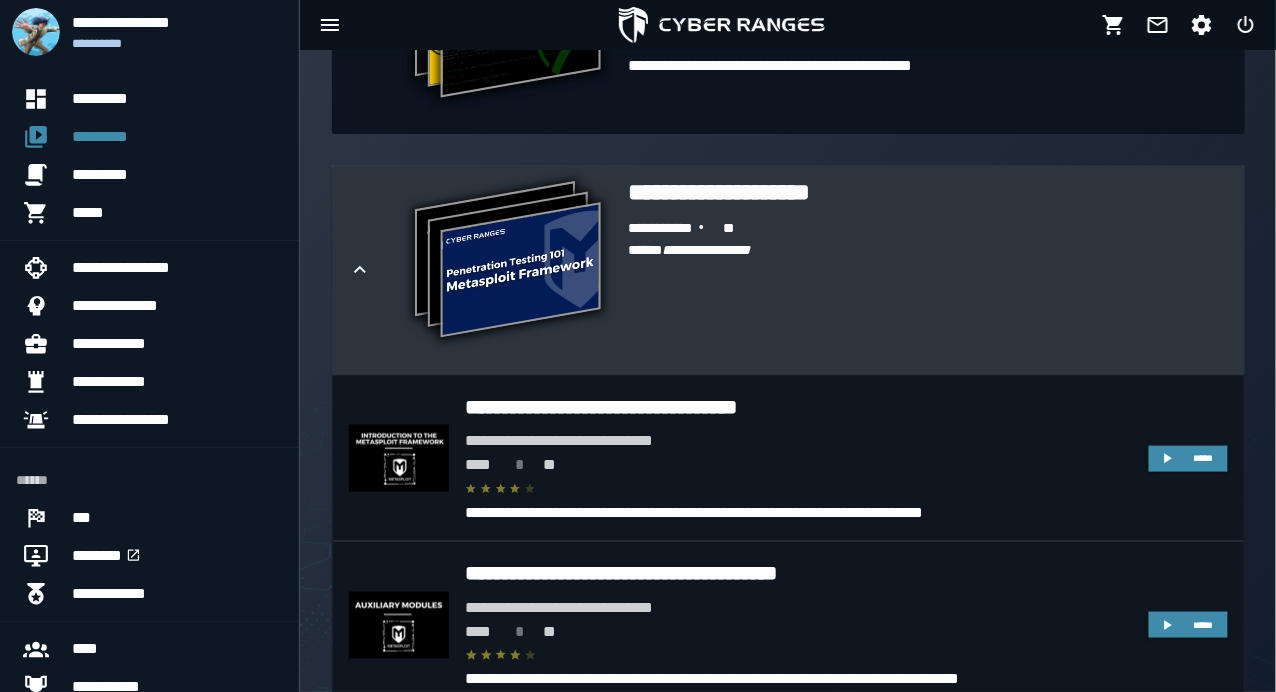 scroll, scrollTop: 4590, scrollLeft: 0, axis: vertical 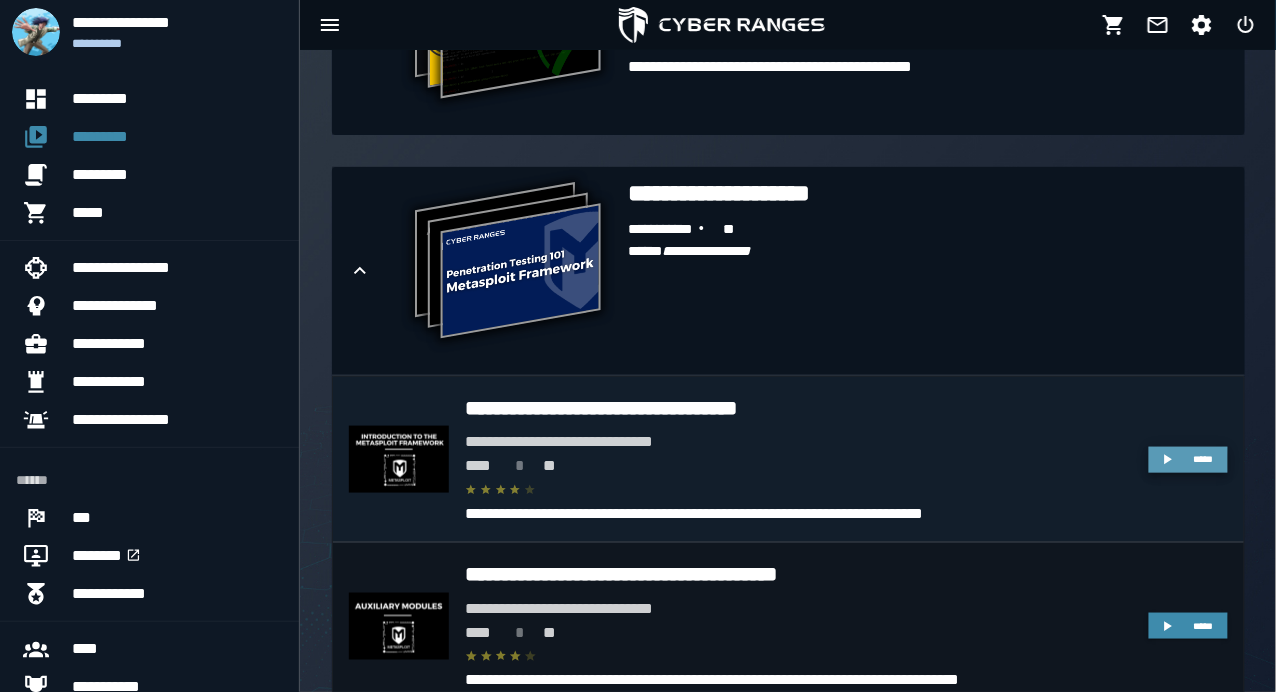 click 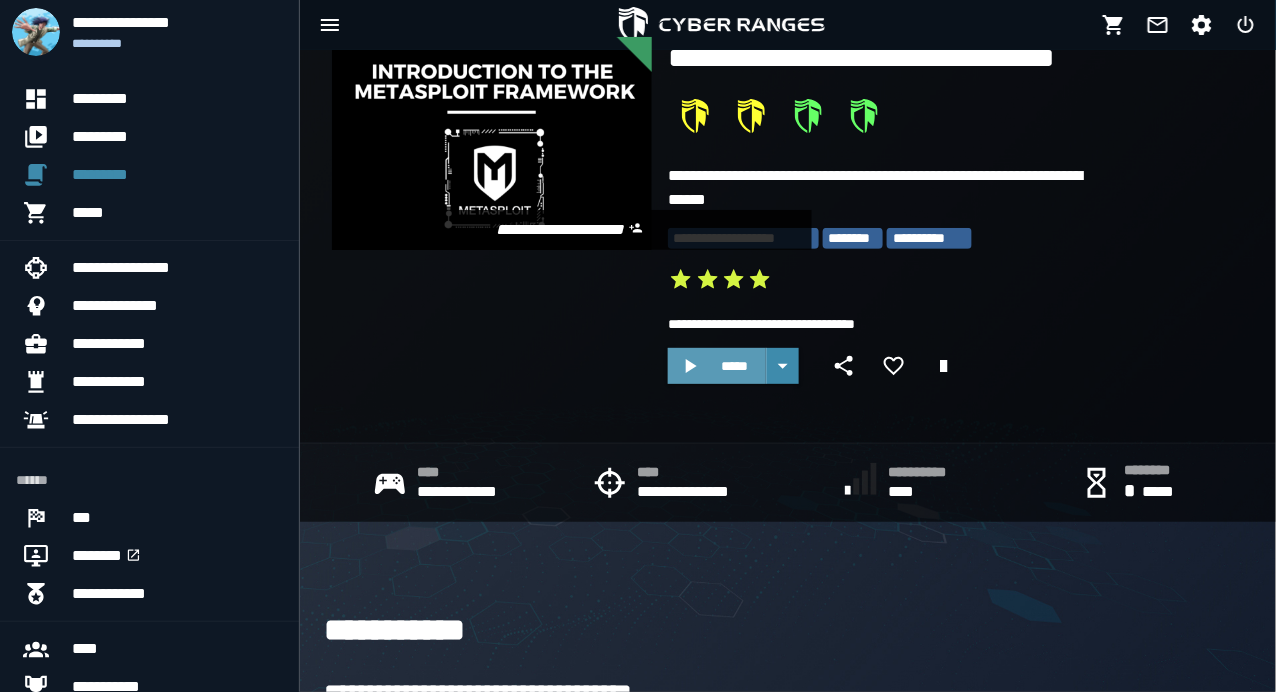 scroll, scrollTop: 0, scrollLeft: 0, axis: both 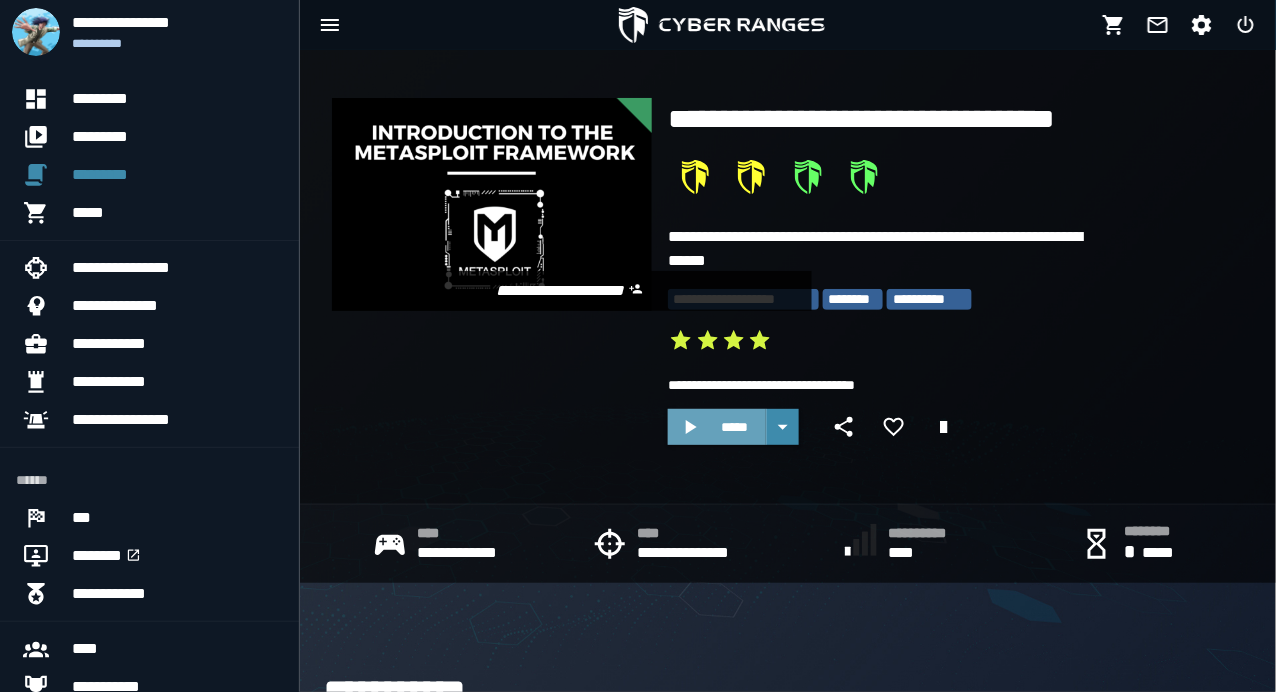 click on "*****" at bounding box center [735, 427] 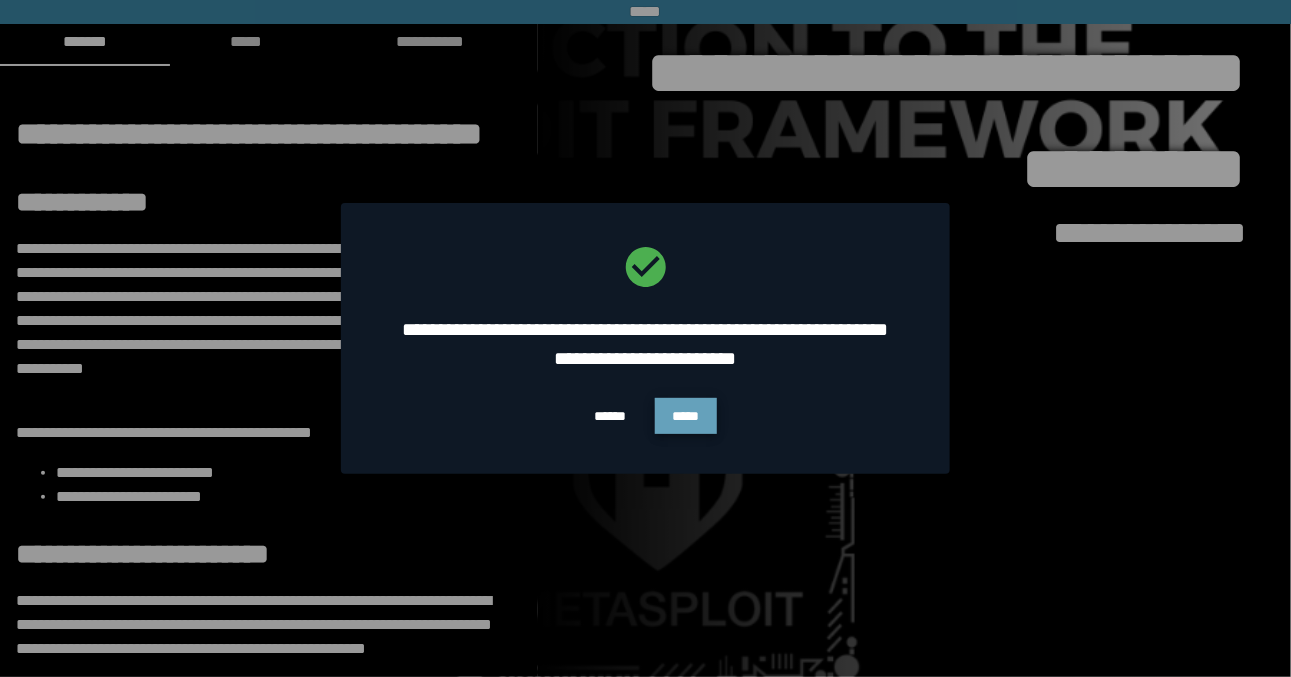click on "*****" at bounding box center (686, 416) 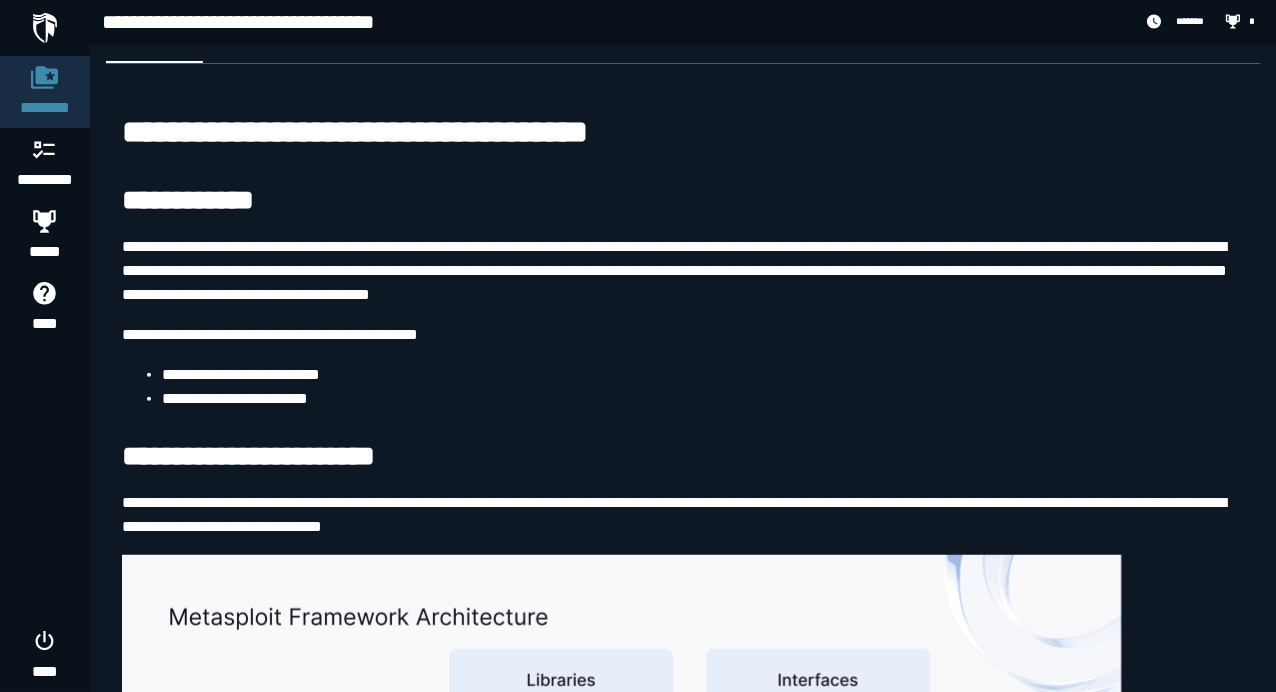 scroll, scrollTop: 0, scrollLeft: 0, axis: both 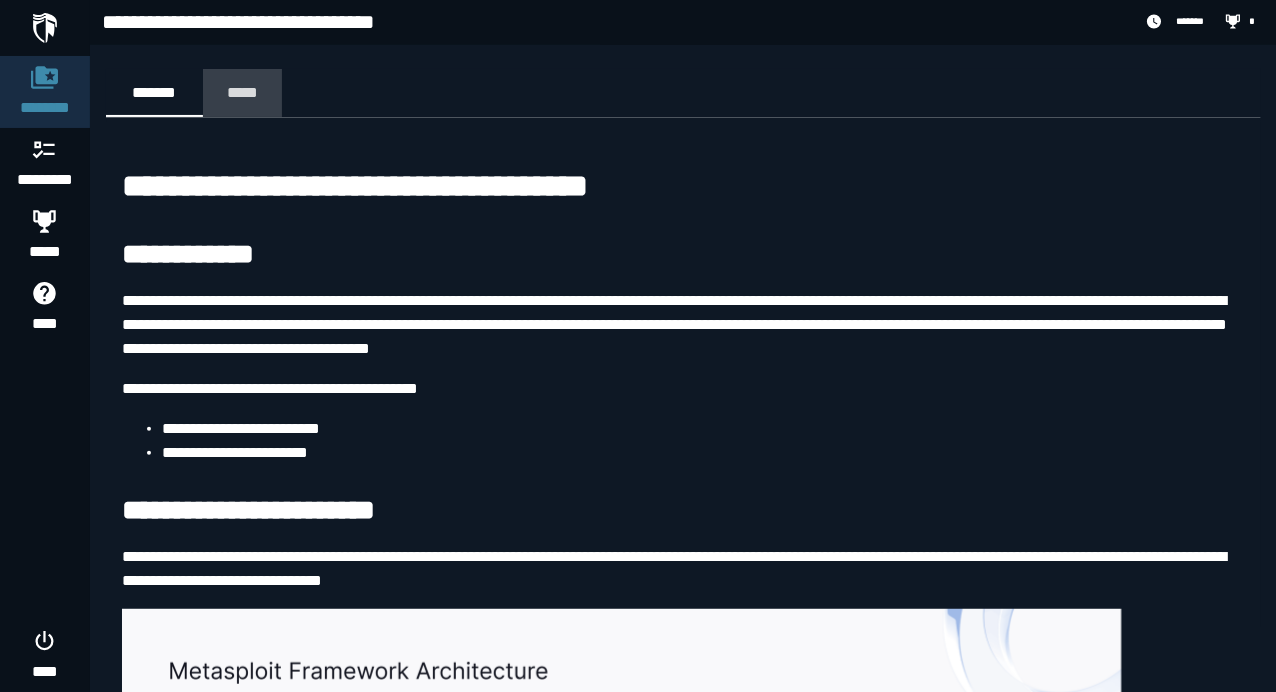 click on "*****" at bounding box center (243, 92) 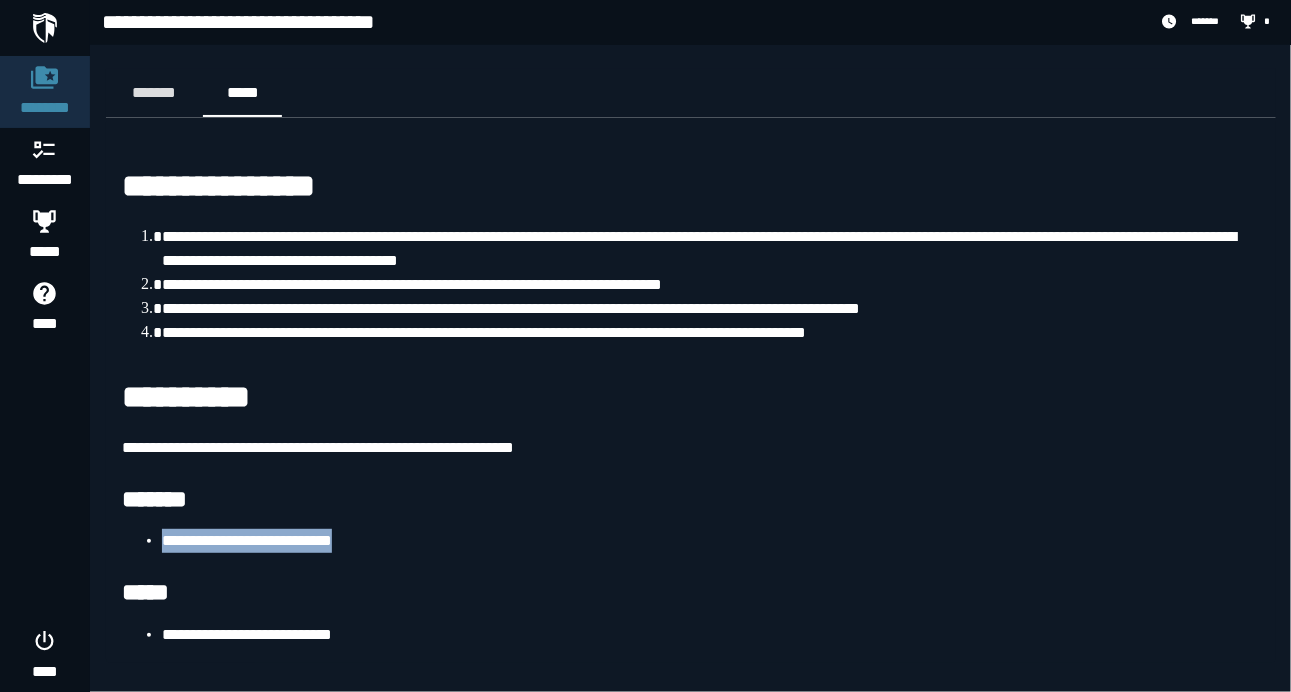 drag, startPoint x: 380, startPoint y: 542, endPoint x: 162, endPoint y: 544, distance: 218.00917 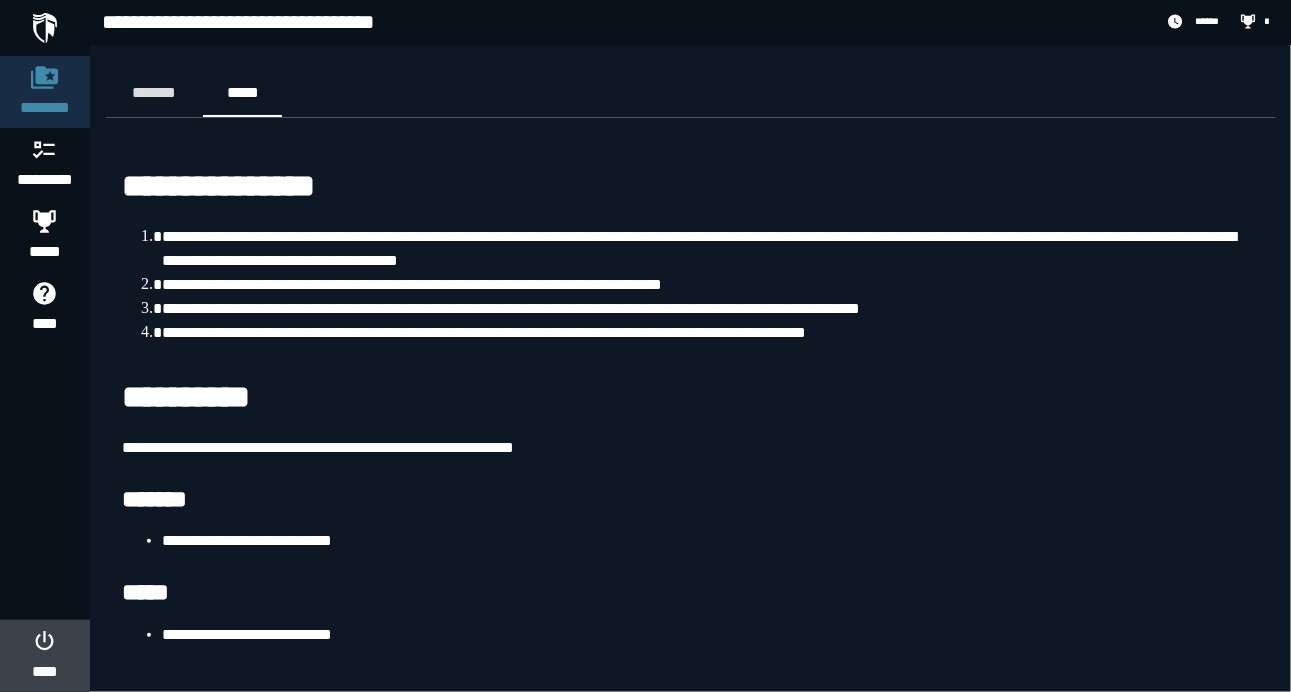 click on "****" at bounding box center (44, 656) 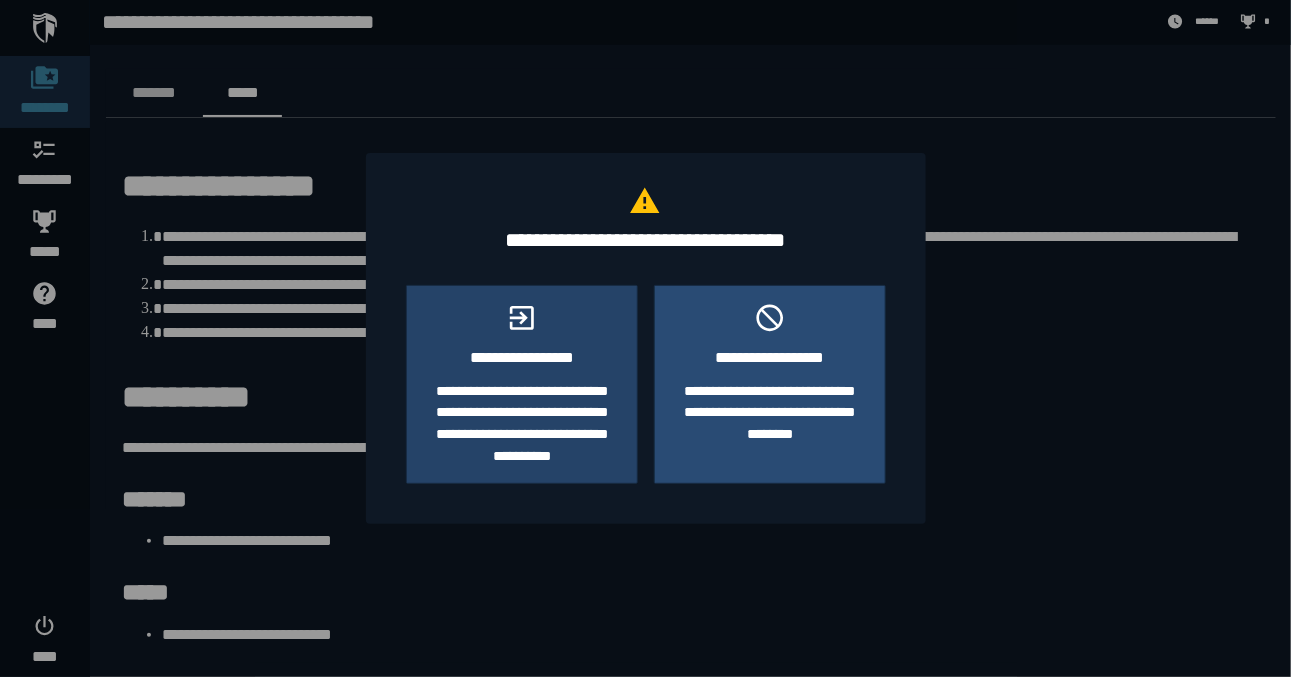 click on "**********" 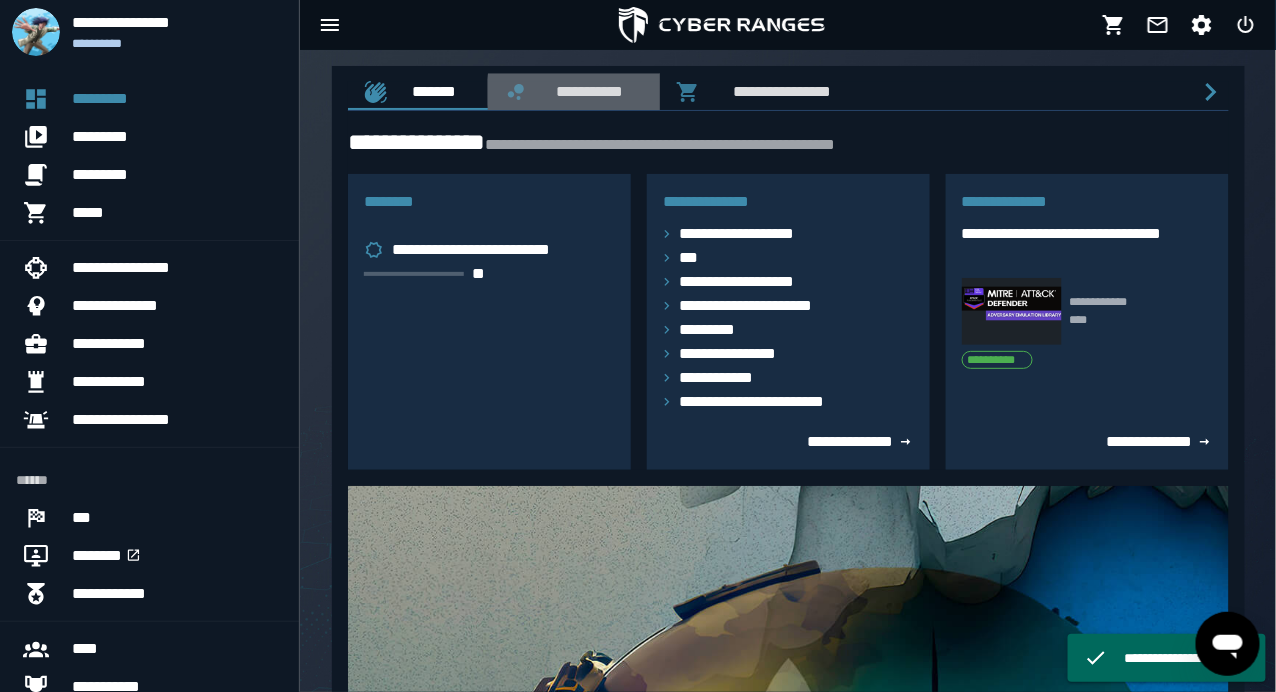 click on "**********" at bounding box center [586, 91] 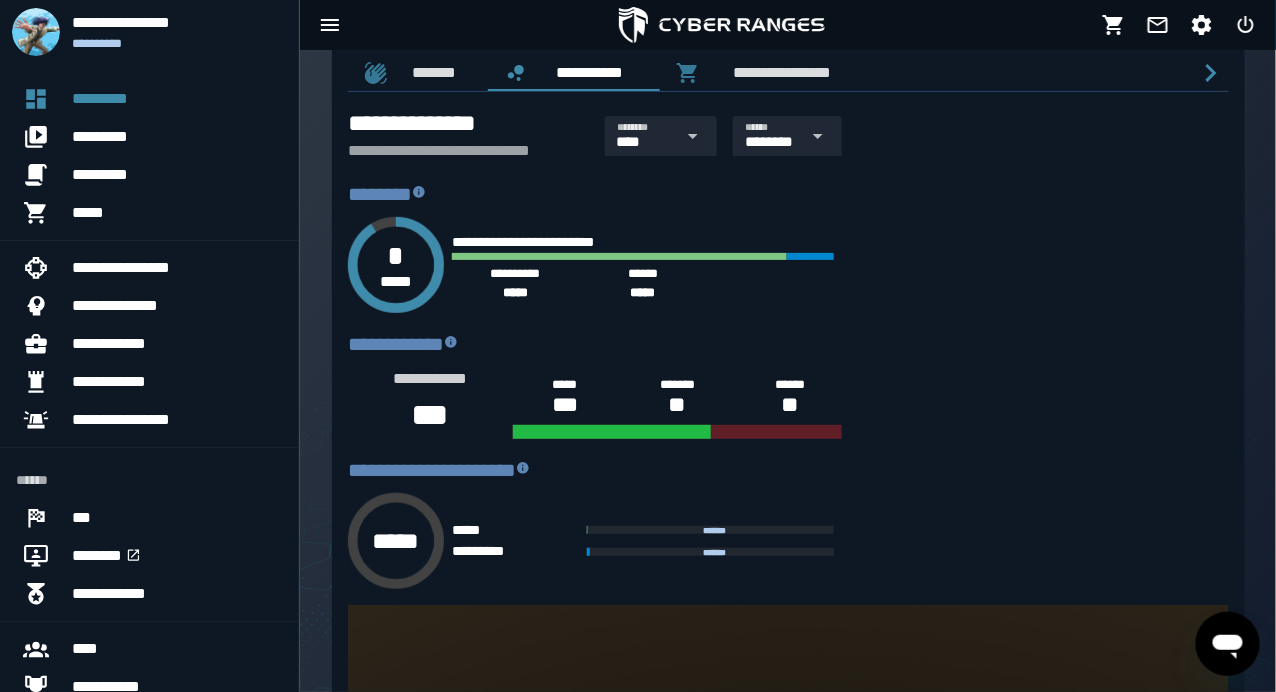 scroll, scrollTop: 0, scrollLeft: 0, axis: both 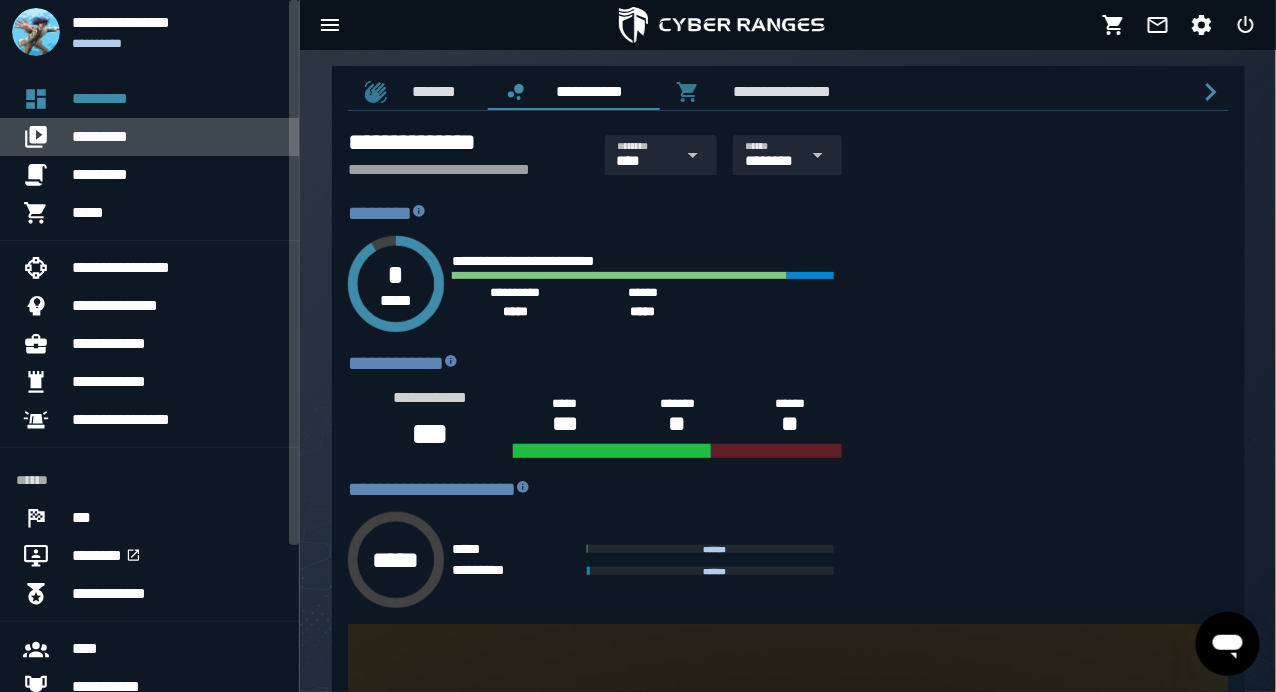 click on "*********" at bounding box center [177, 137] 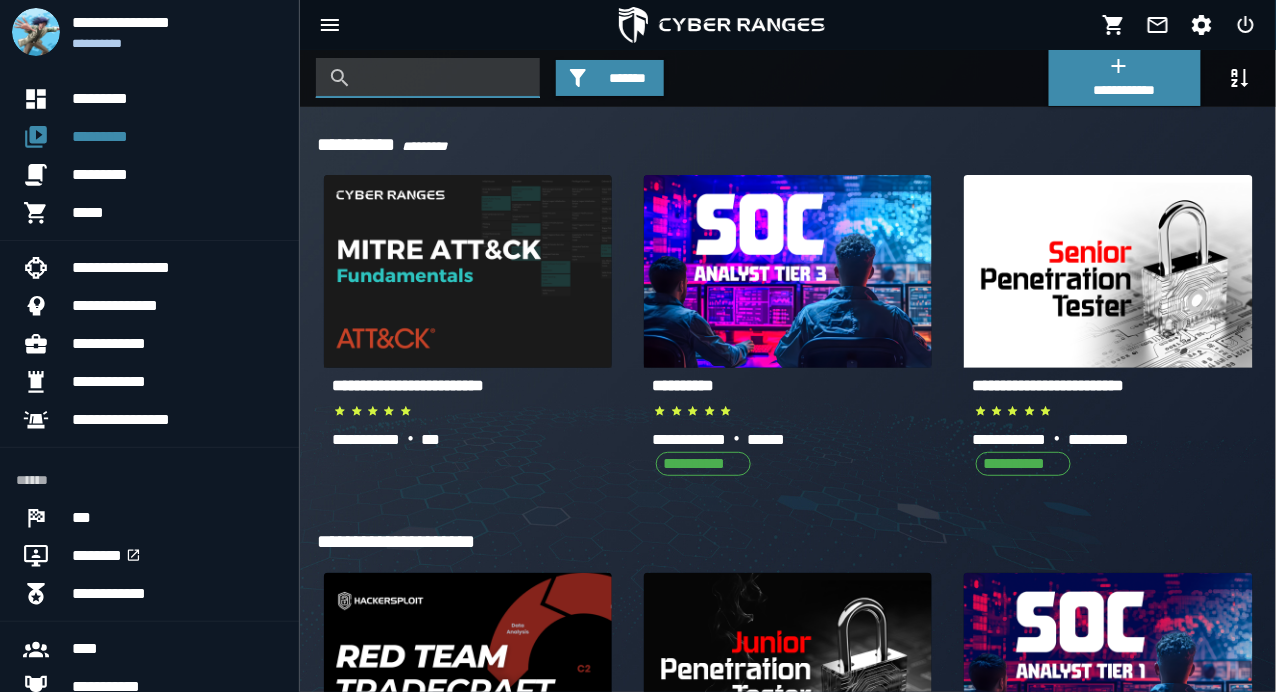 click at bounding box center (443, 78) 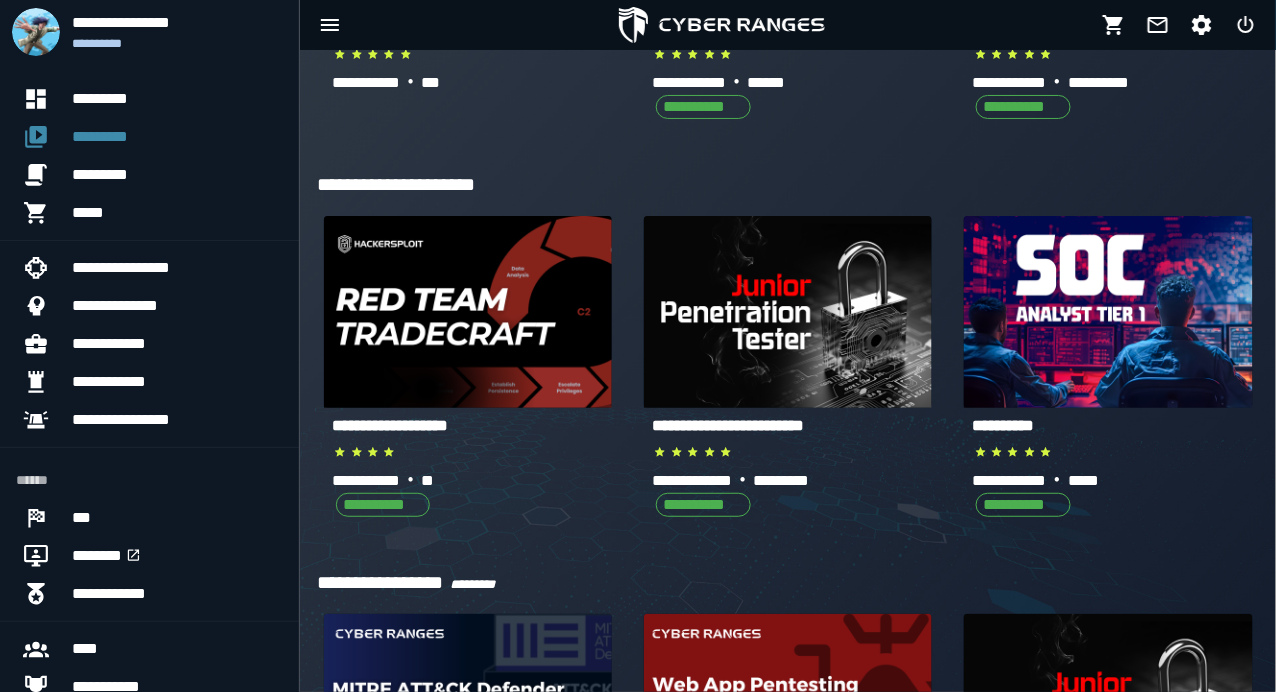 scroll, scrollTop: 362, scrollLeft: 0, axis: vertical 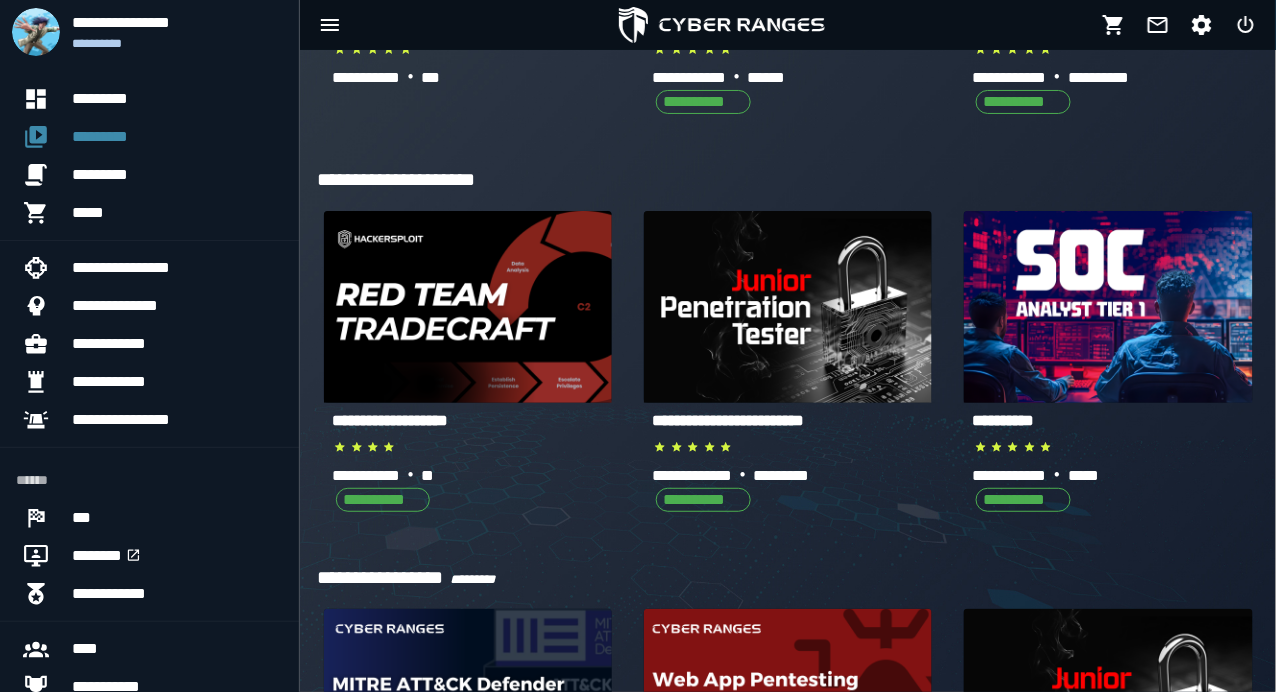 click on "**********" at bounding box center [728, 420] 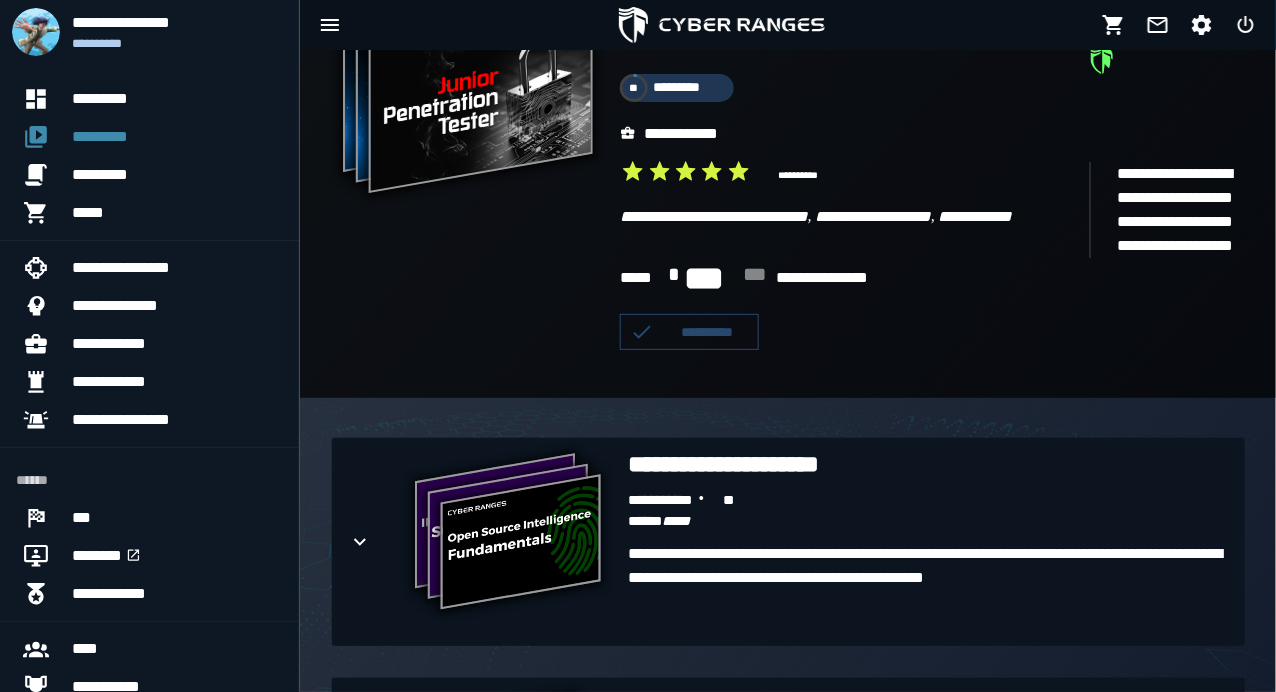 scroll, scrollTop: 187, scrollLeft: 0, axis: vertical 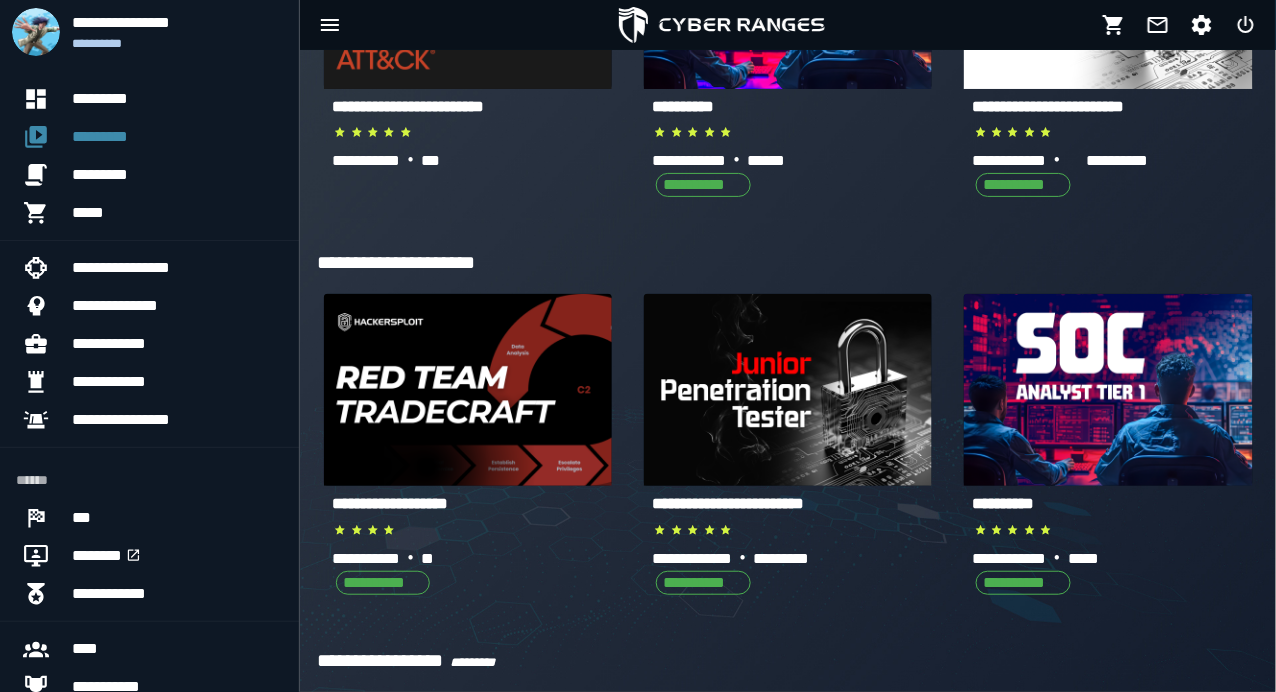 click on "**********" at bounding box center (1003, 503) 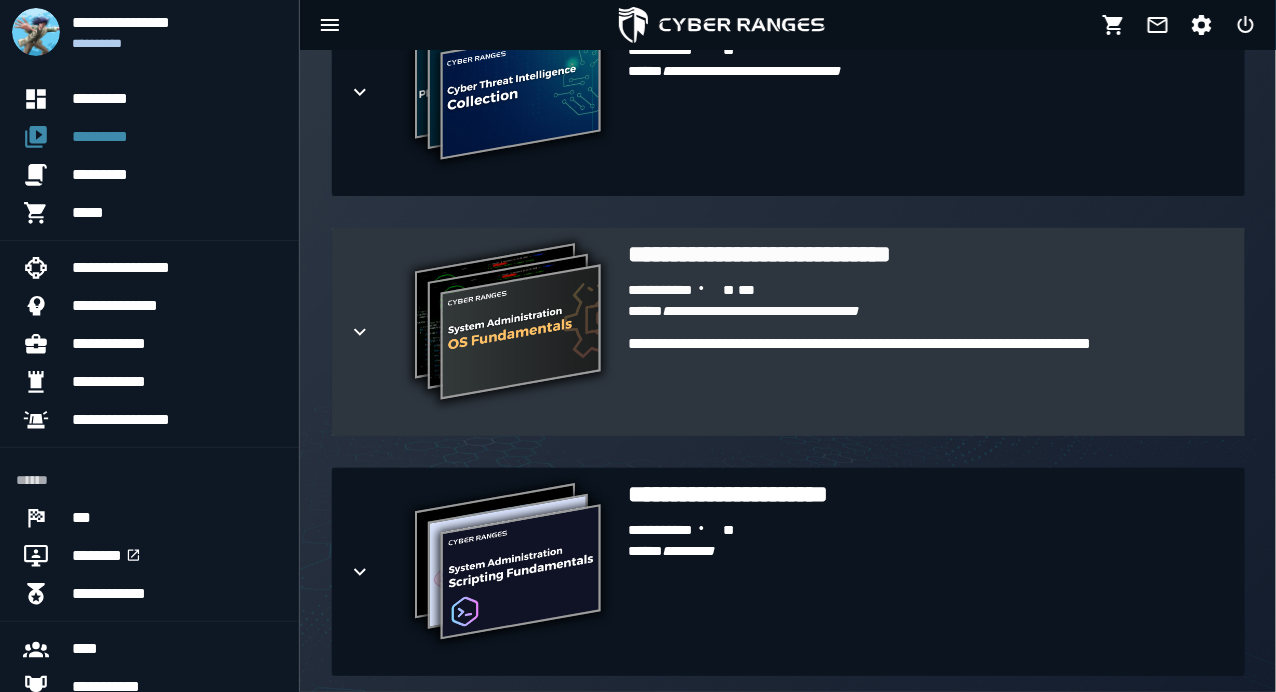 scroll, scrollTop: 587, scrollLeft: 0, axis: vertical 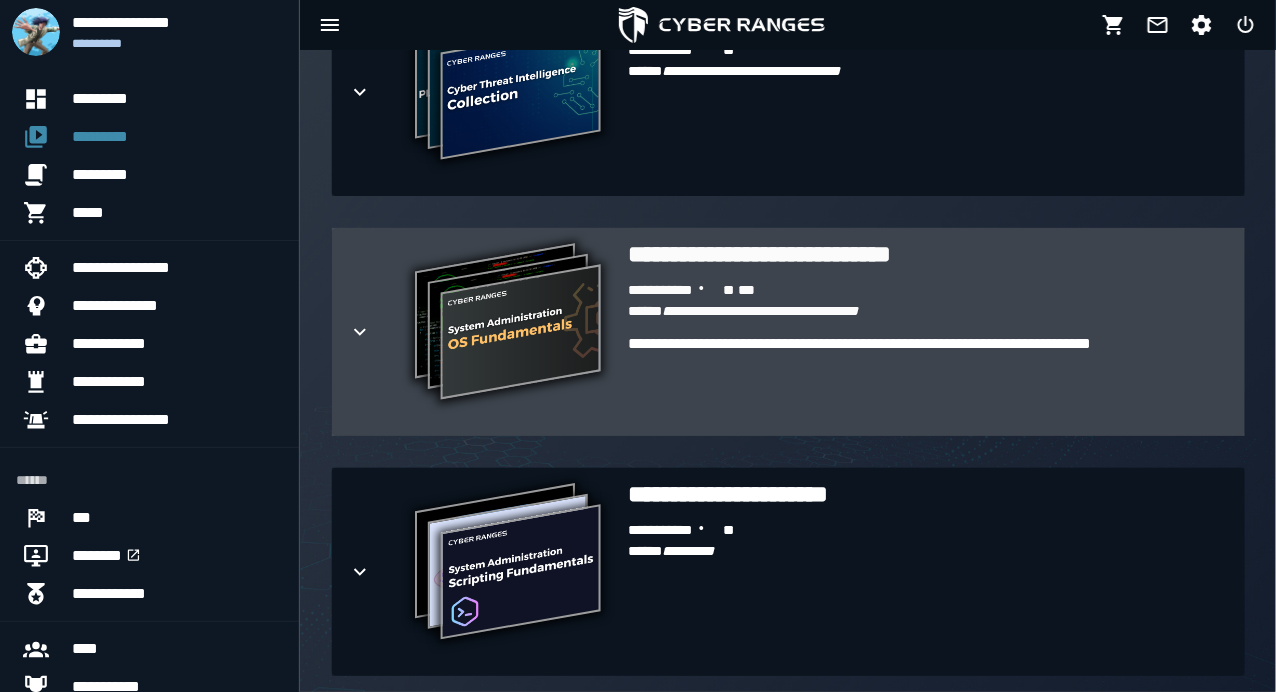 click on "**********" at bounding box center [928, 254] 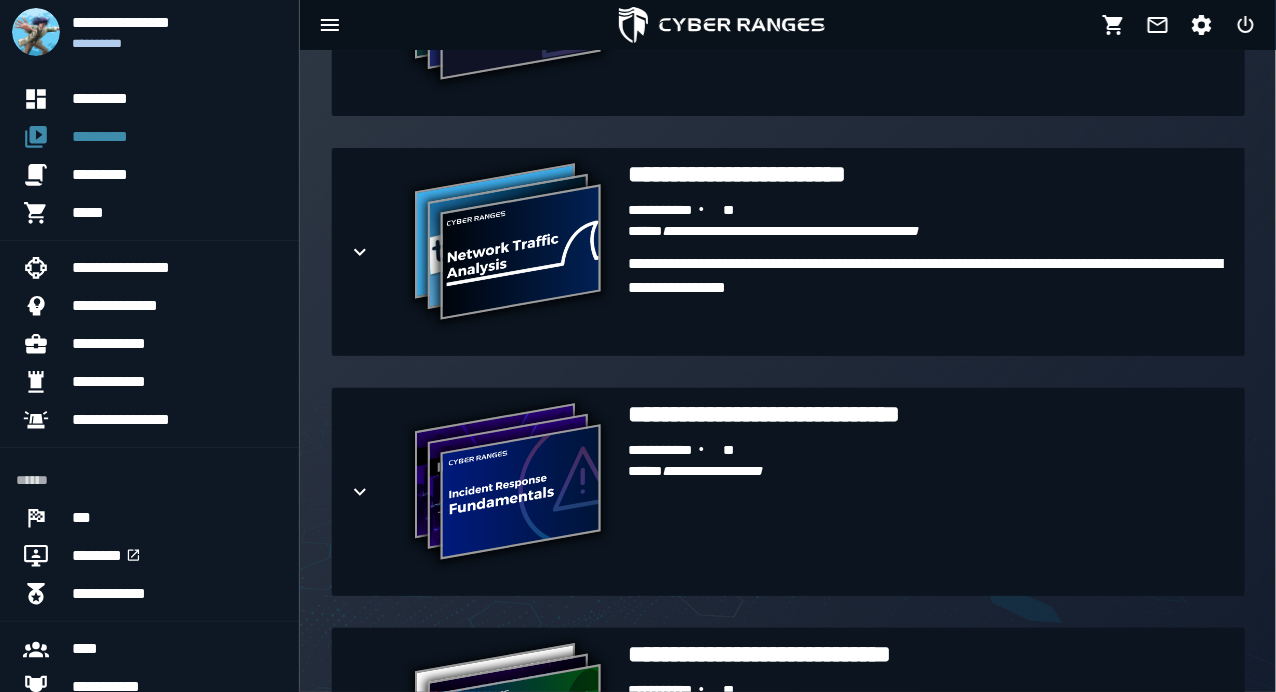scroll, scrollTop: 2267, scrollLeft: 0, axis: vertical 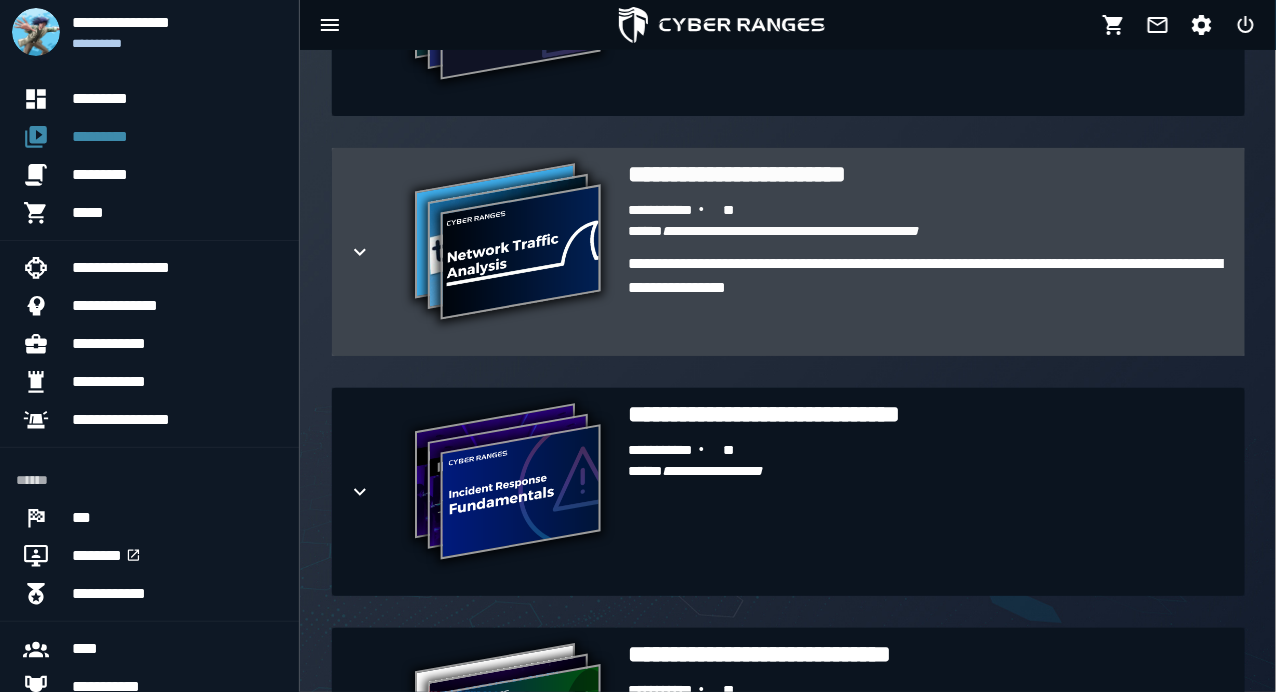 click on "**********" at bounding box center [928, 174] 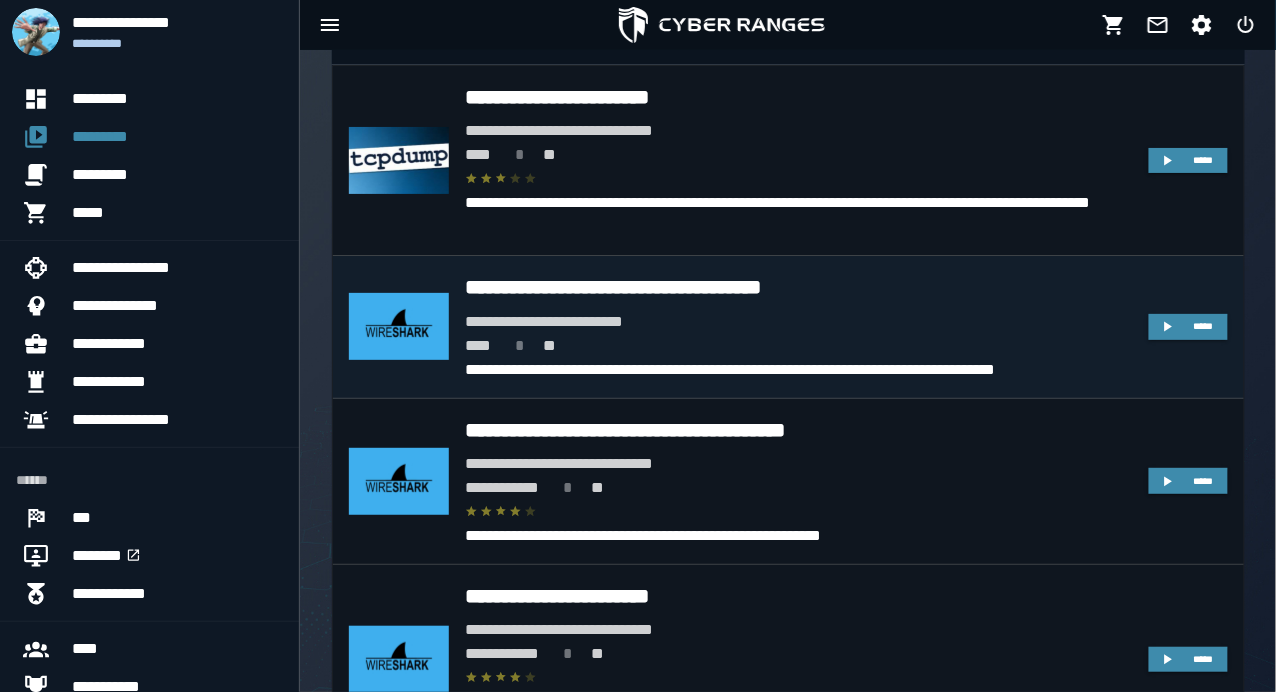scroll, scrollTop: 2560, scrollLeft: 0, axis: vertical 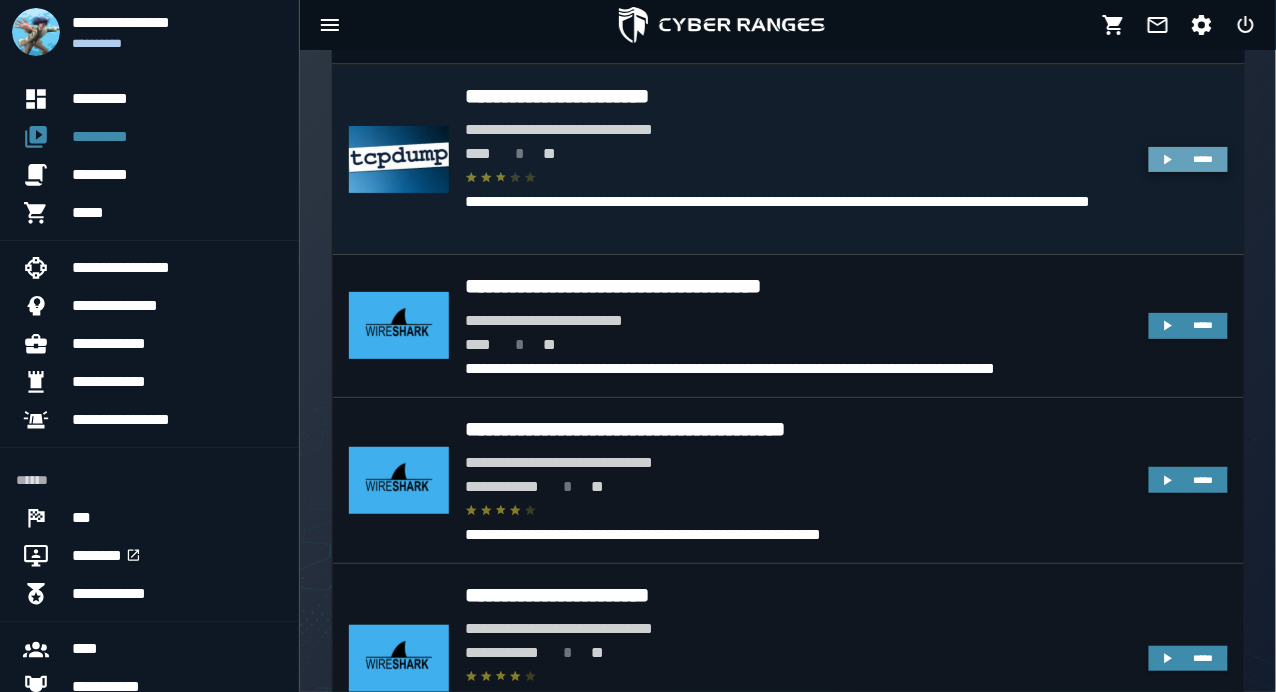 click on "*****" at bounding box center [1203, 159] 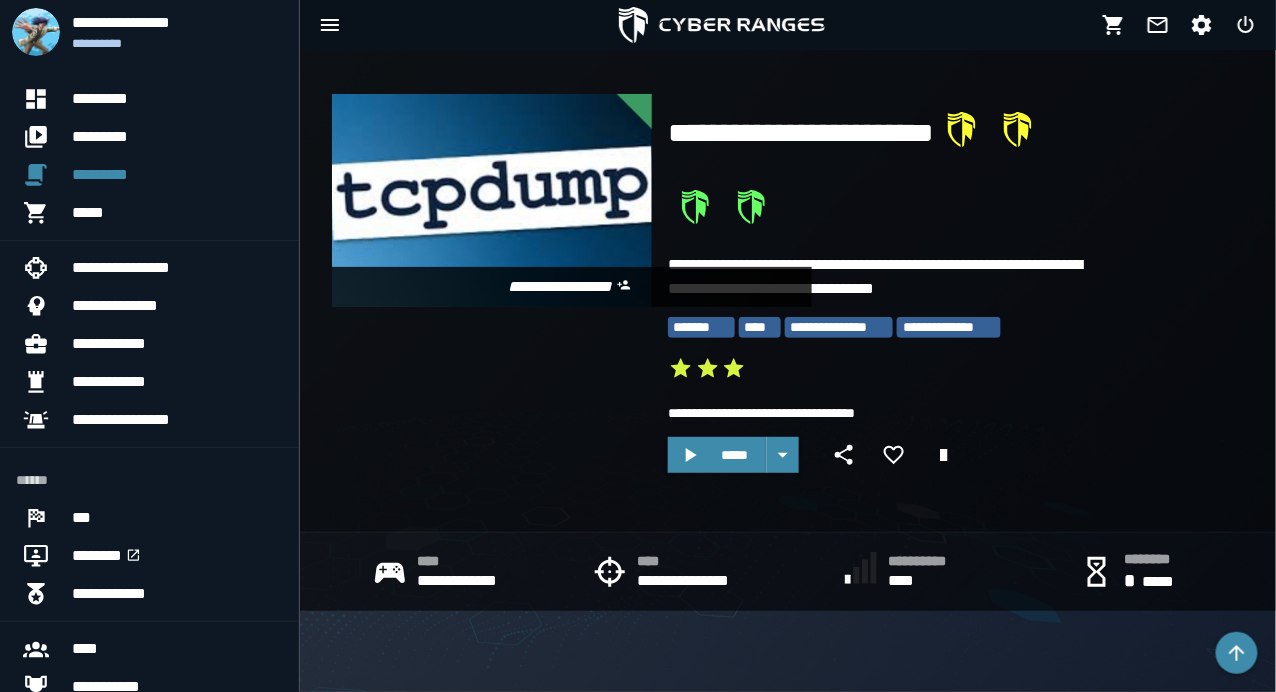 scroll, scrollTop: 0, scrollLeft: 0, axis: both 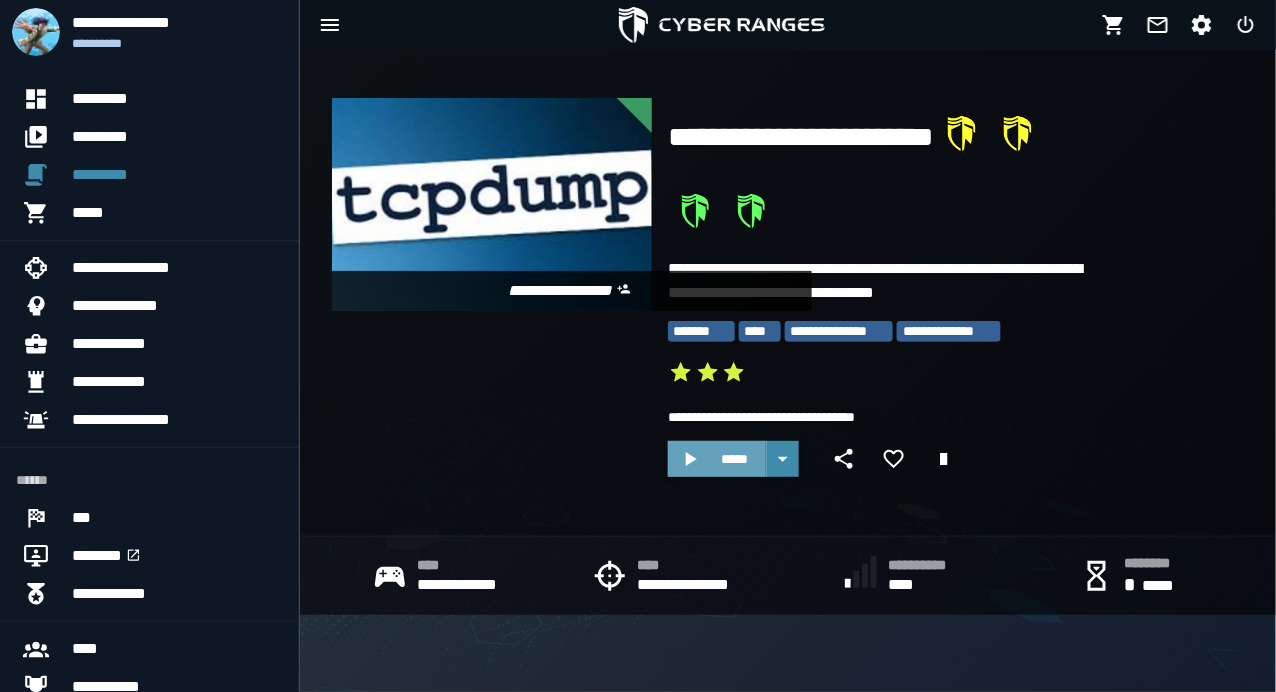 click on "*****" at bounding box center (735, 459) 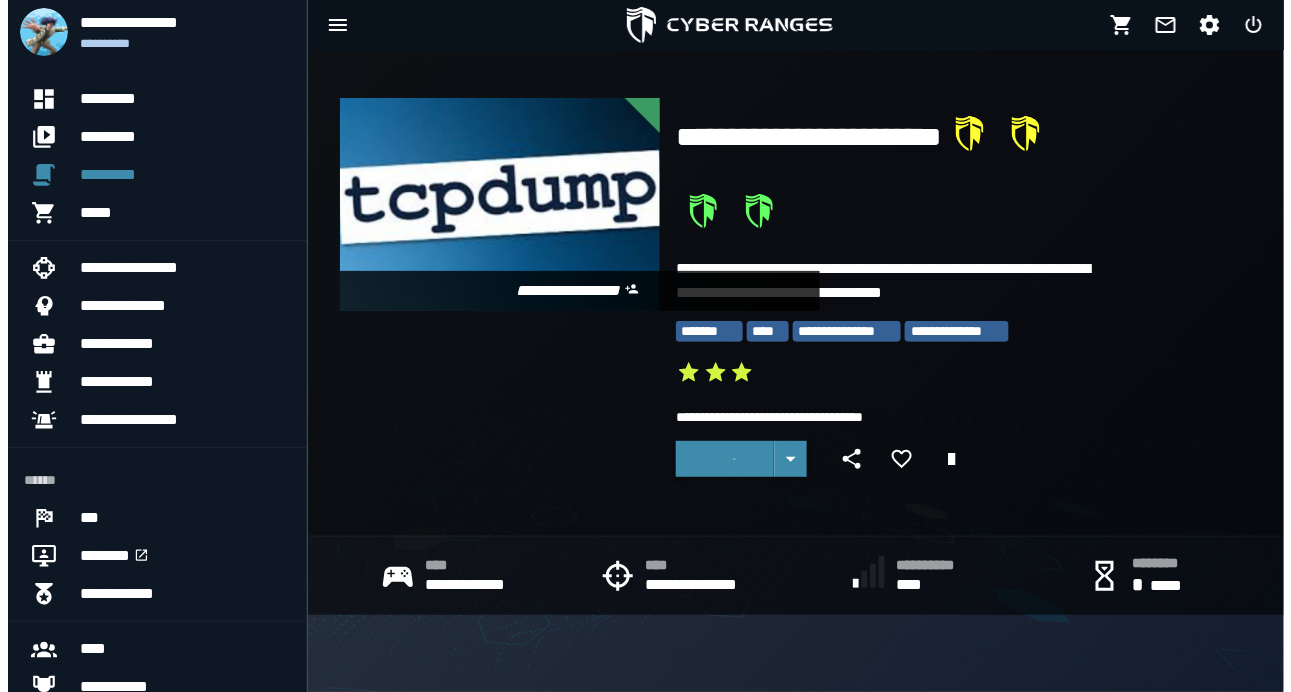 scroll, scrollTop: 0, scrollLeft: 0, axis: both 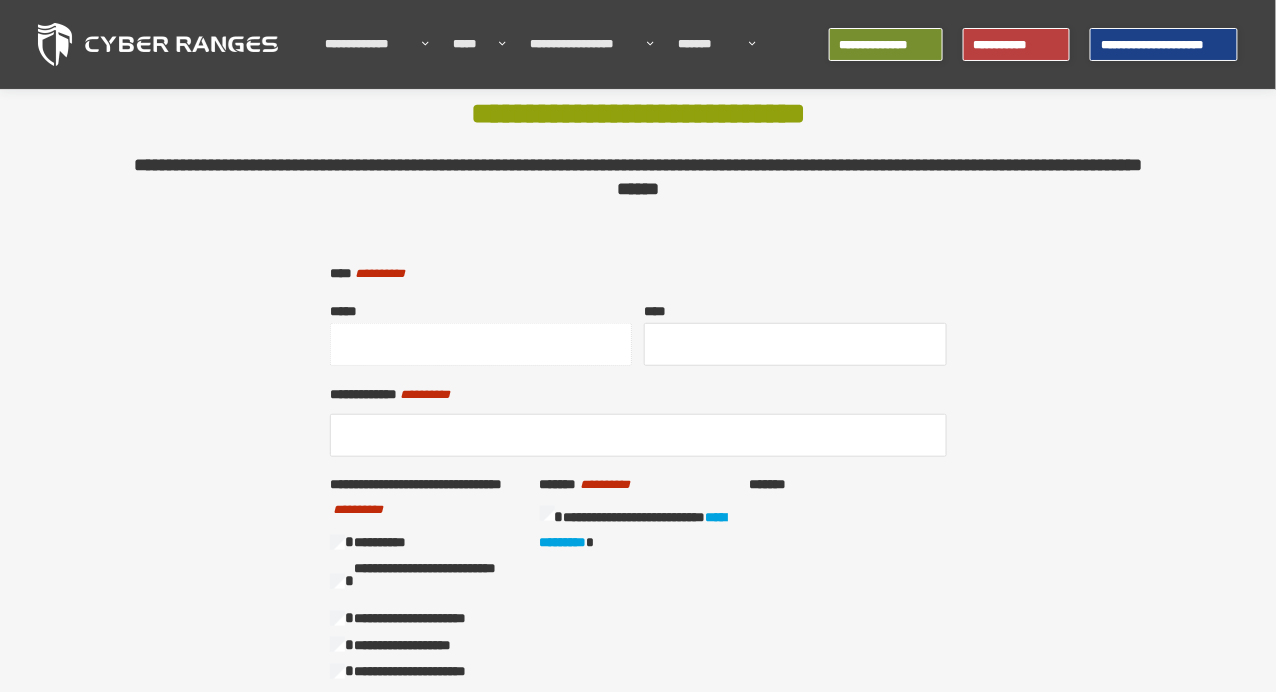 click on "*****" at bounding box center (481, 344) 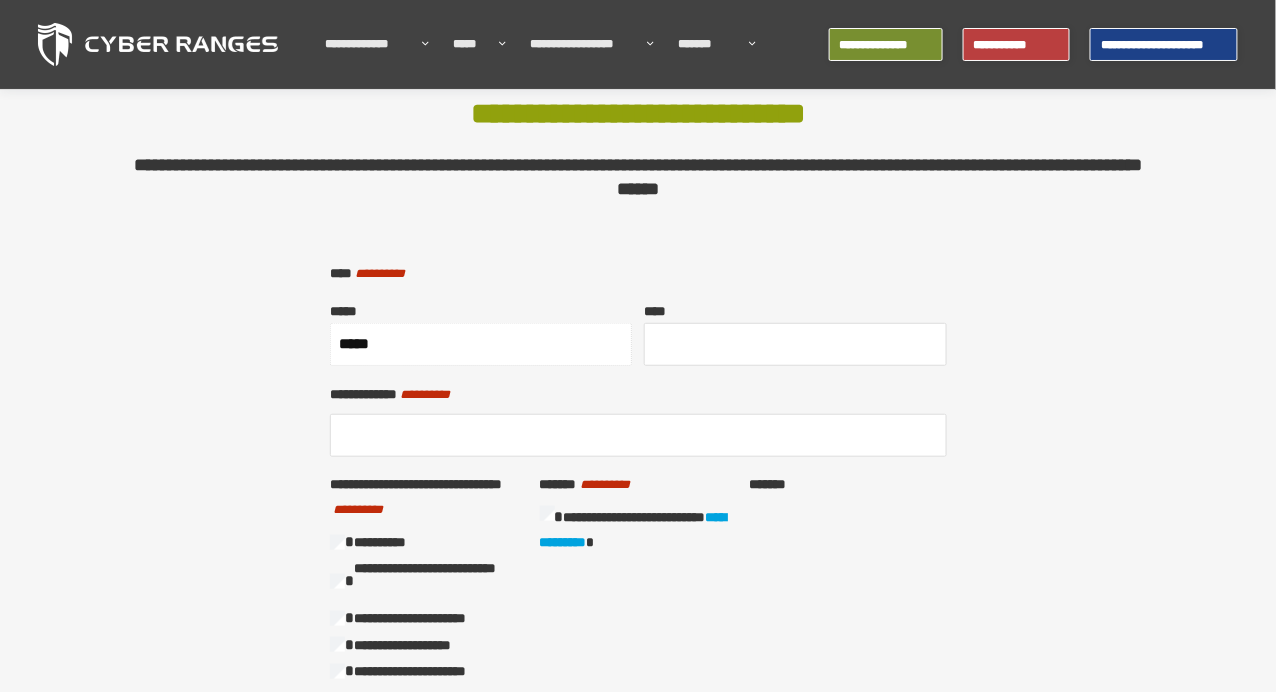 type on "**********" 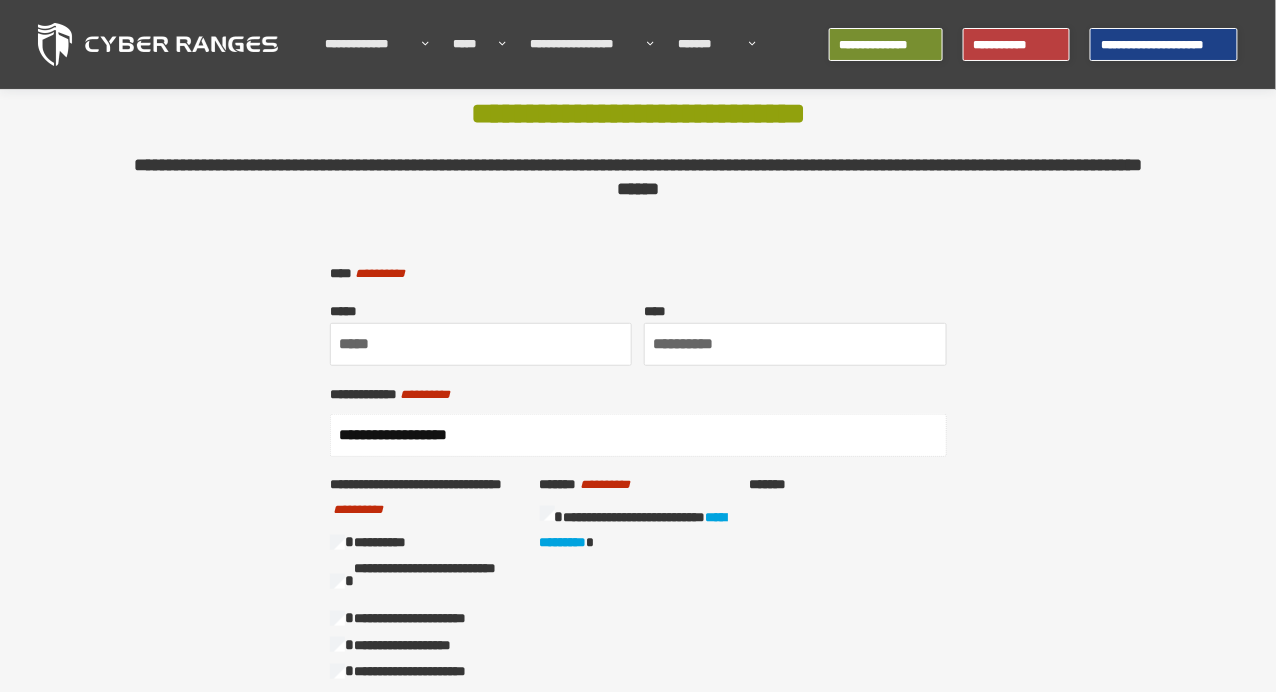 drag, startPoint x: 407, startPoint y: 431, endPoint x: 646, endPoint y: 428, distance: 239.01883 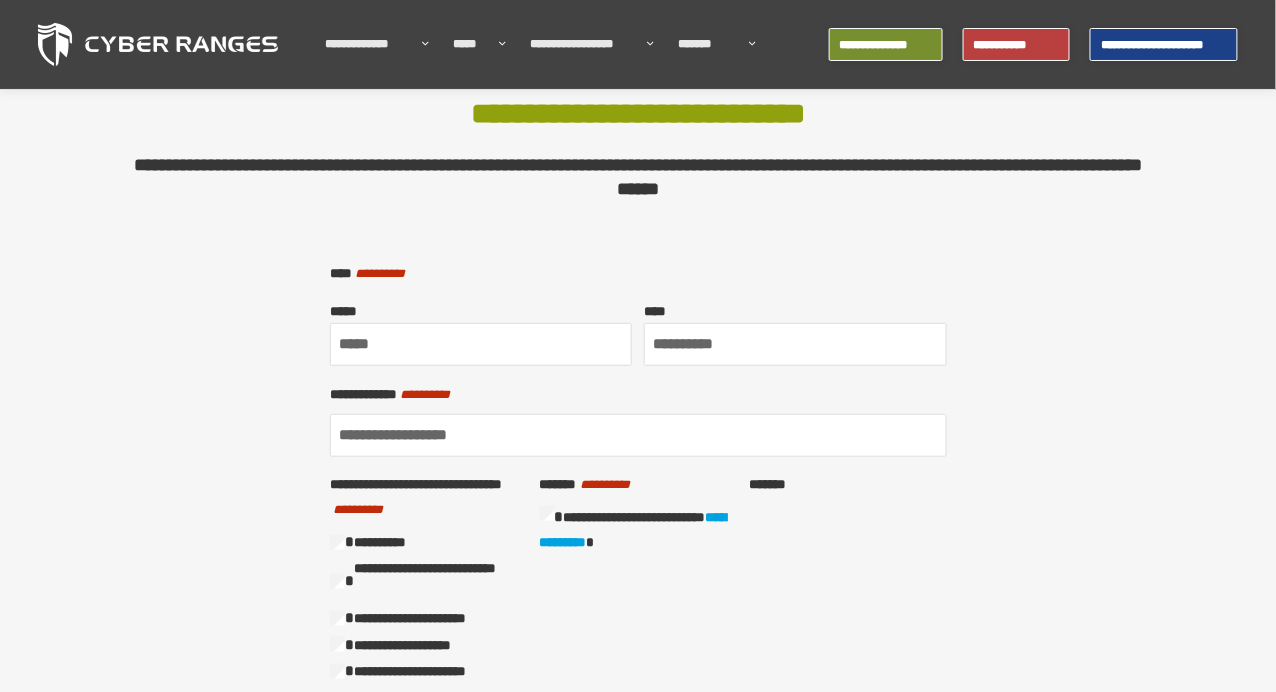 click on "**********" at bounding box center (638, 565) 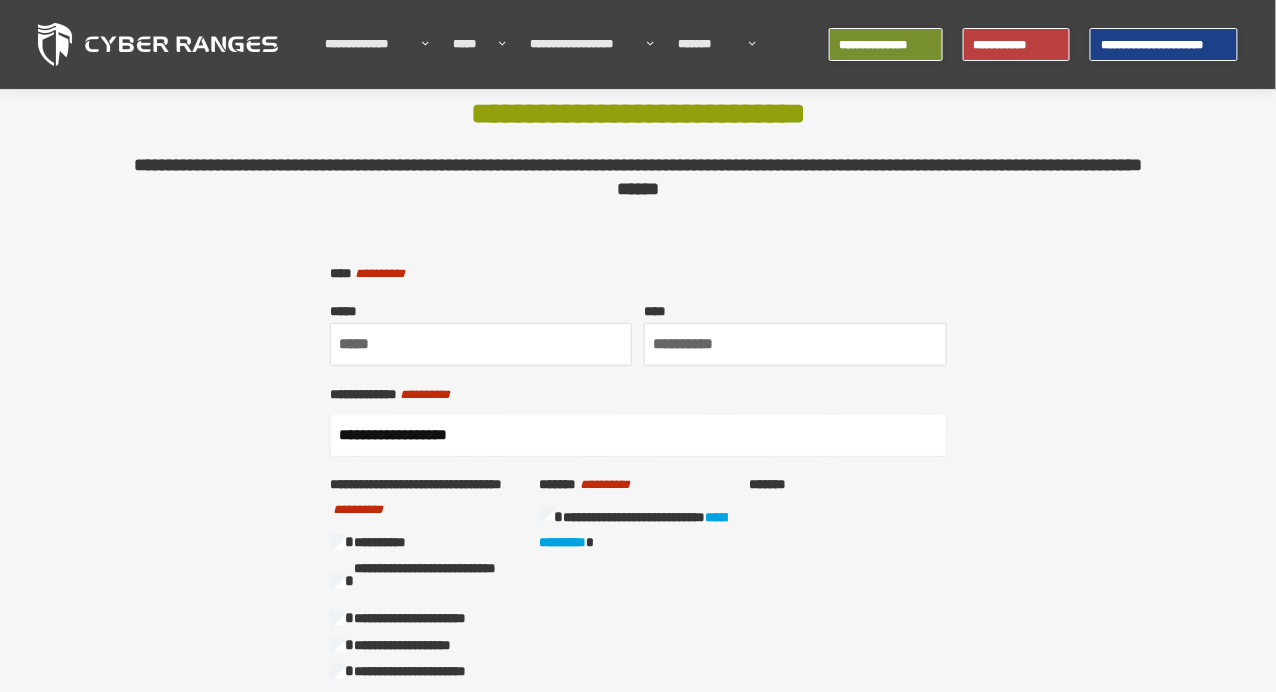 click on "**********" at bounding box center (638, 435) 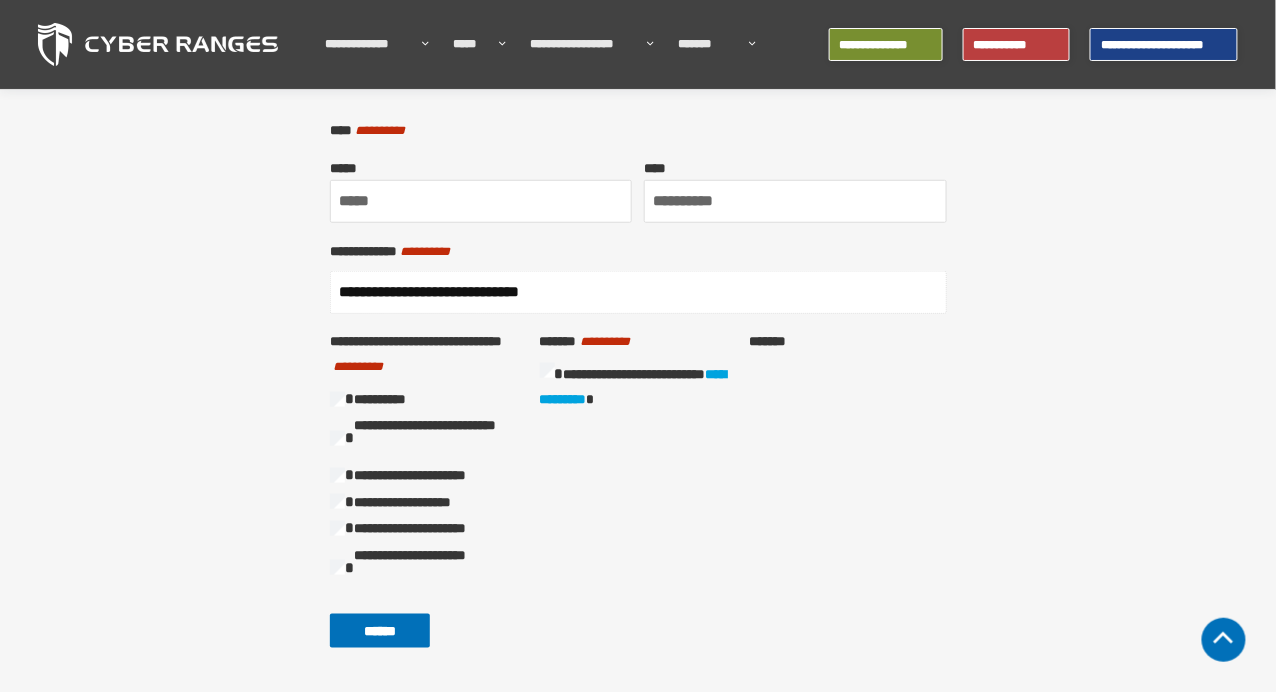 scroll, scrollTop: 355, scrollLeft: 0, axis: vertical 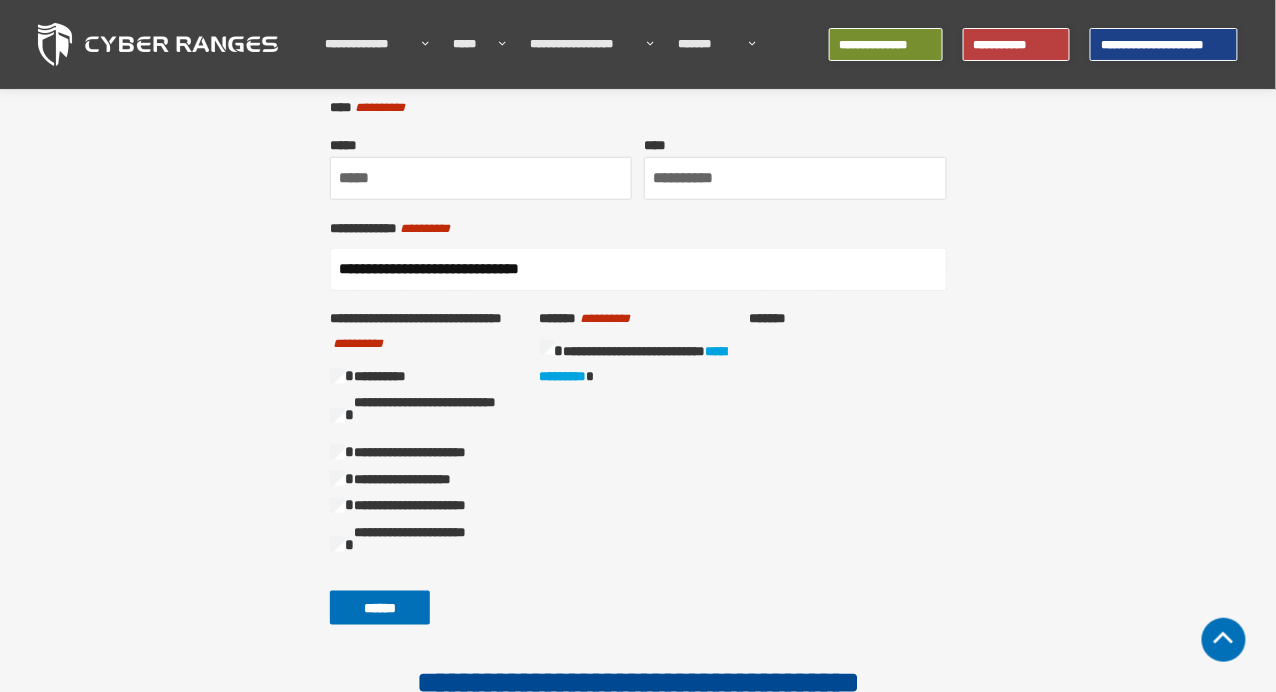 type on "**********" 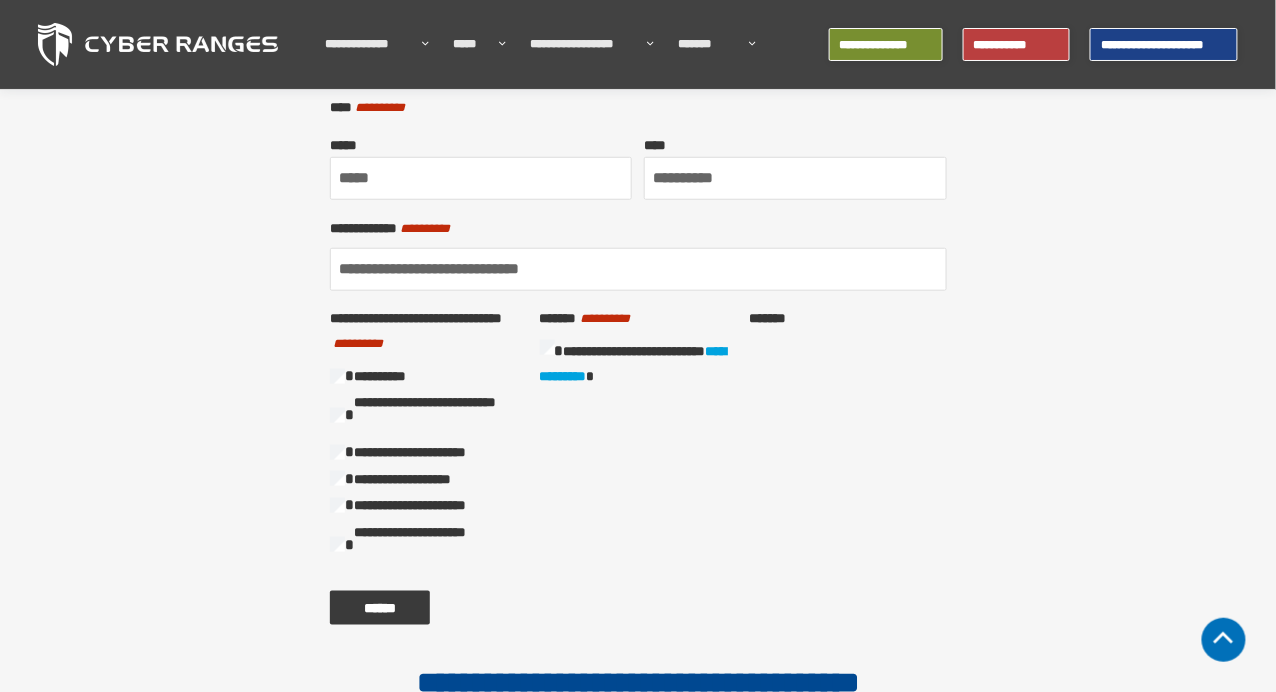 click on "******" at bounding box center (380, 608) 